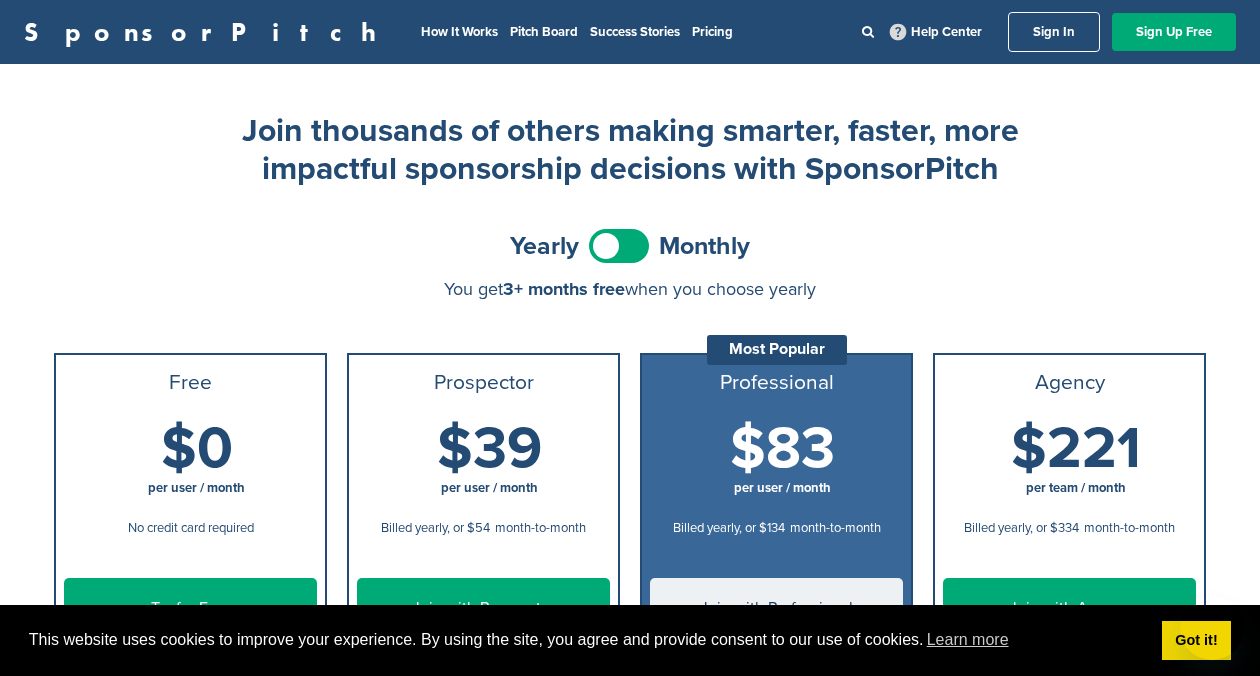 scroll, scrollTop: 0, scrollLeft: 0, axis: both 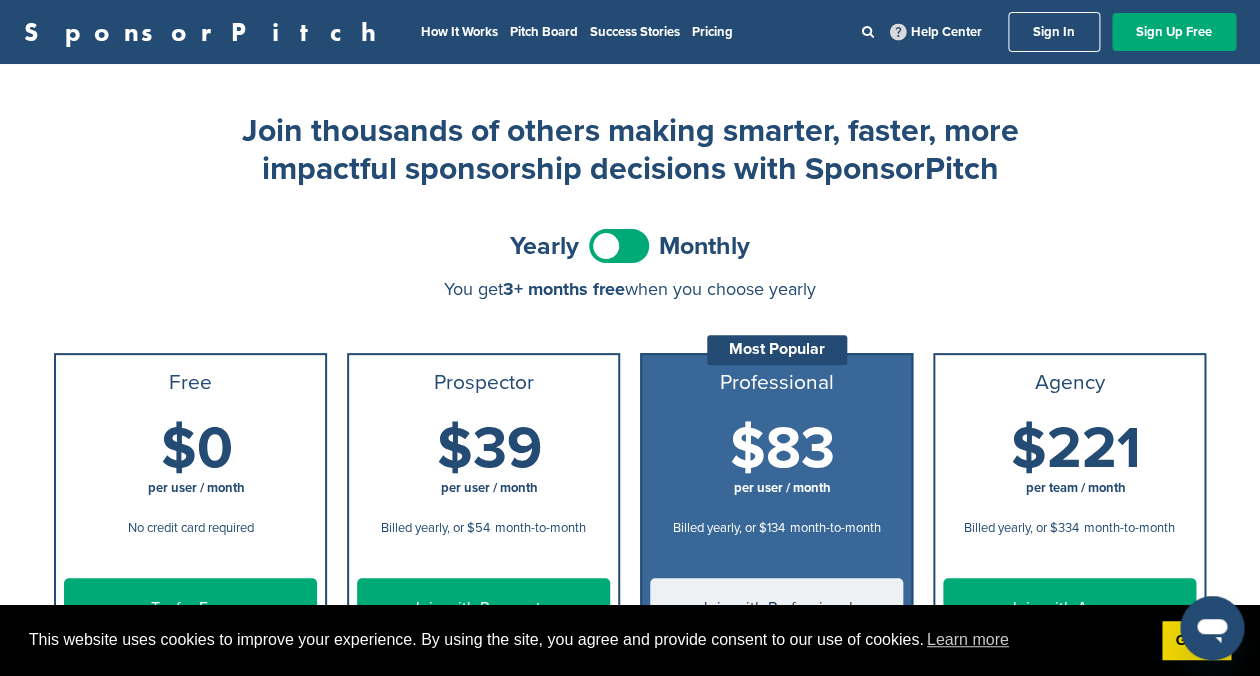 click at bounding box center [619, 246] 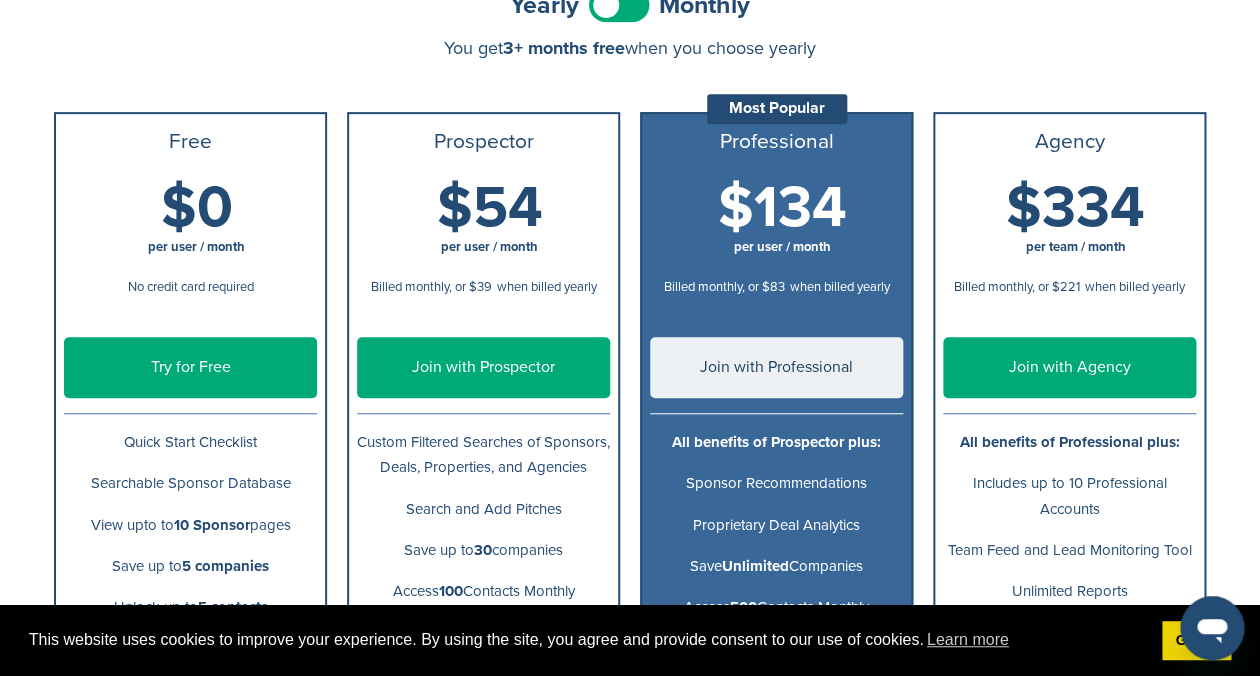 scroll, scrollTop: 247, scrollLeft: 0, axis: vertical 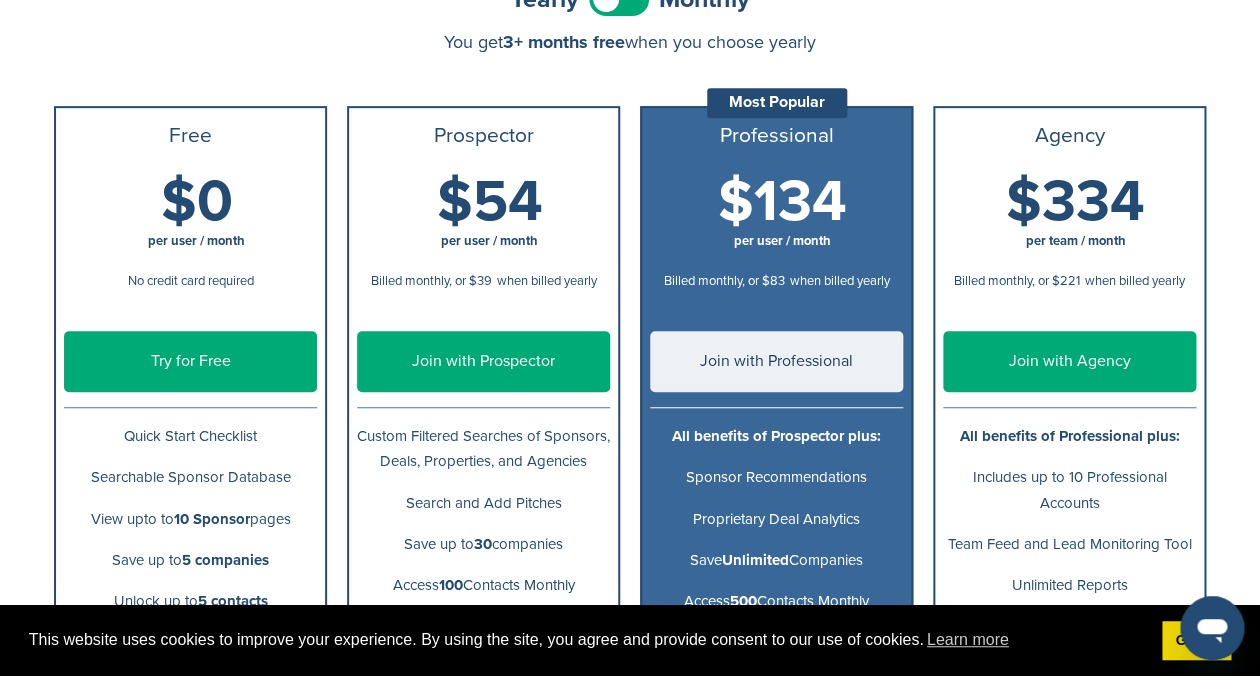 click on "Try for Free" at bounding box center (190, 361) 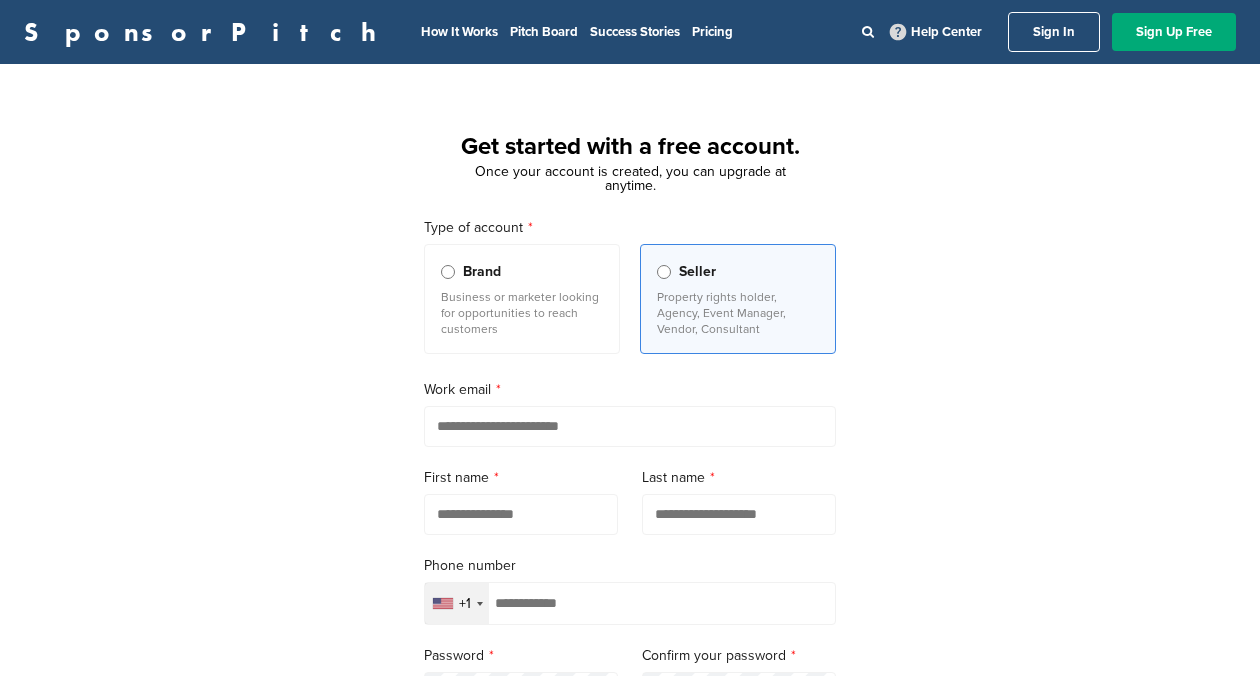 scroll, scrollTop: 0, scrollLeft: 0, axis: both 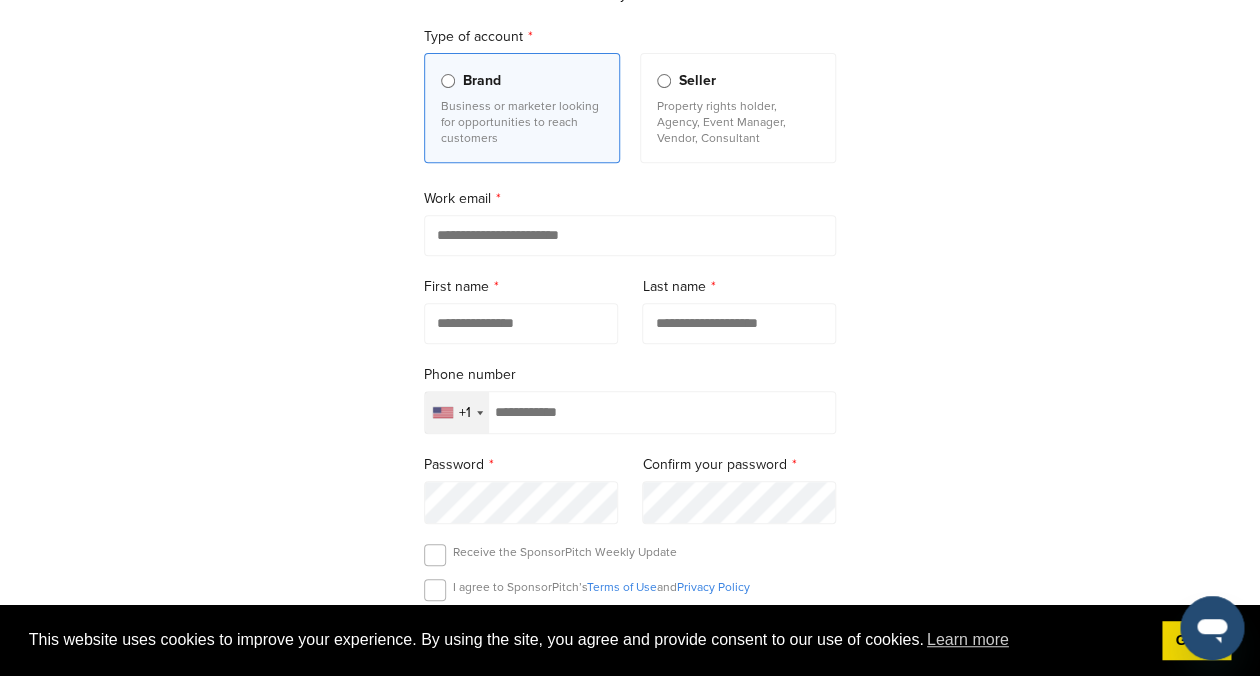 click at bounding box center (630, 235) 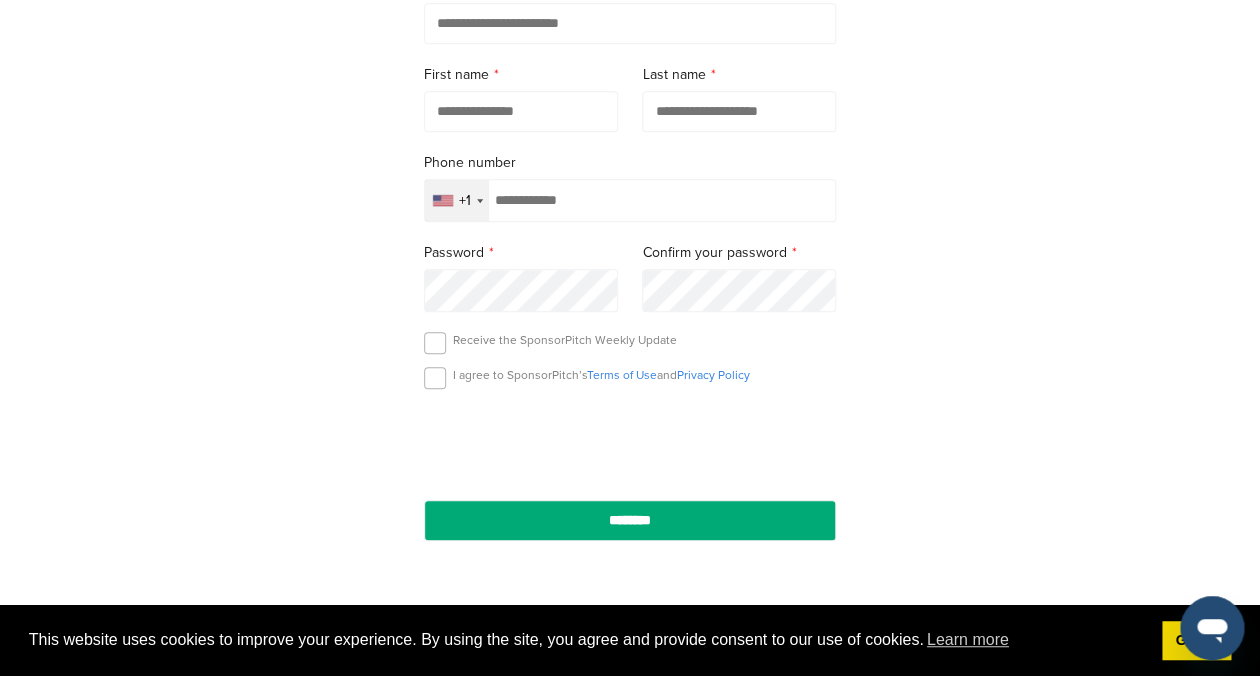 scroll, scrollTop: 385, scrollLeft: 0, axis: vertical 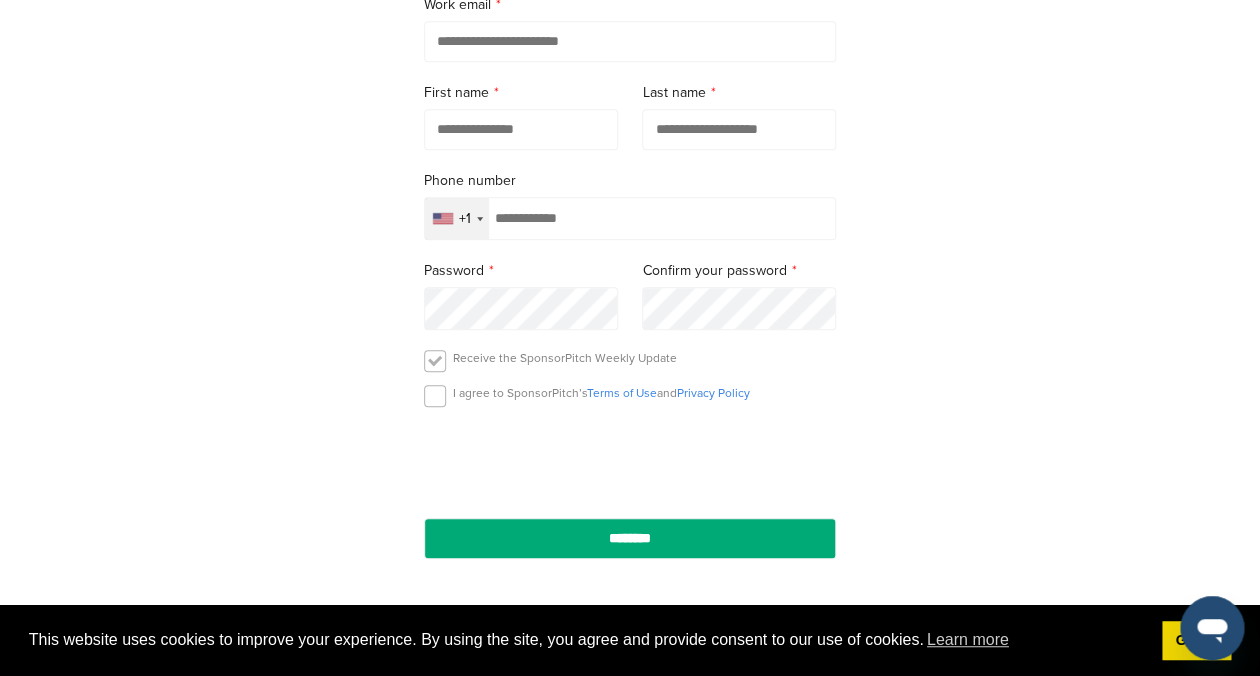 click at bounding box center [435, 361] 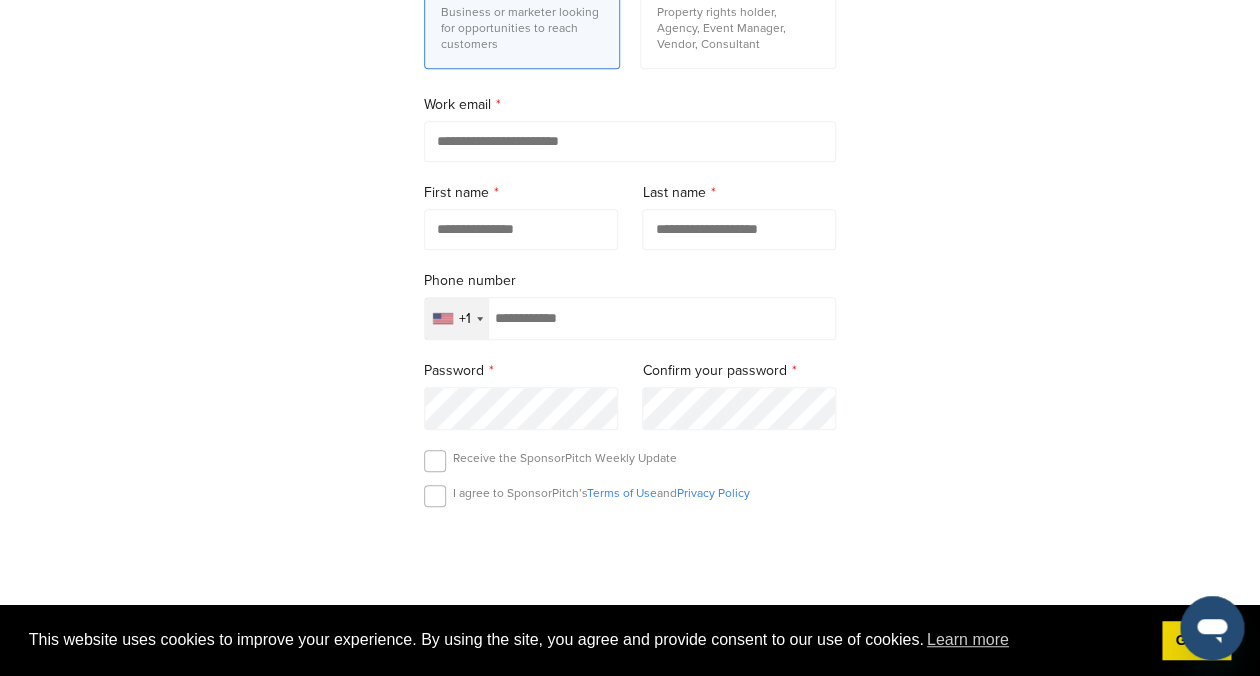 scroll, scrollTop: 249, scrollLeft: 0, axis: vertical 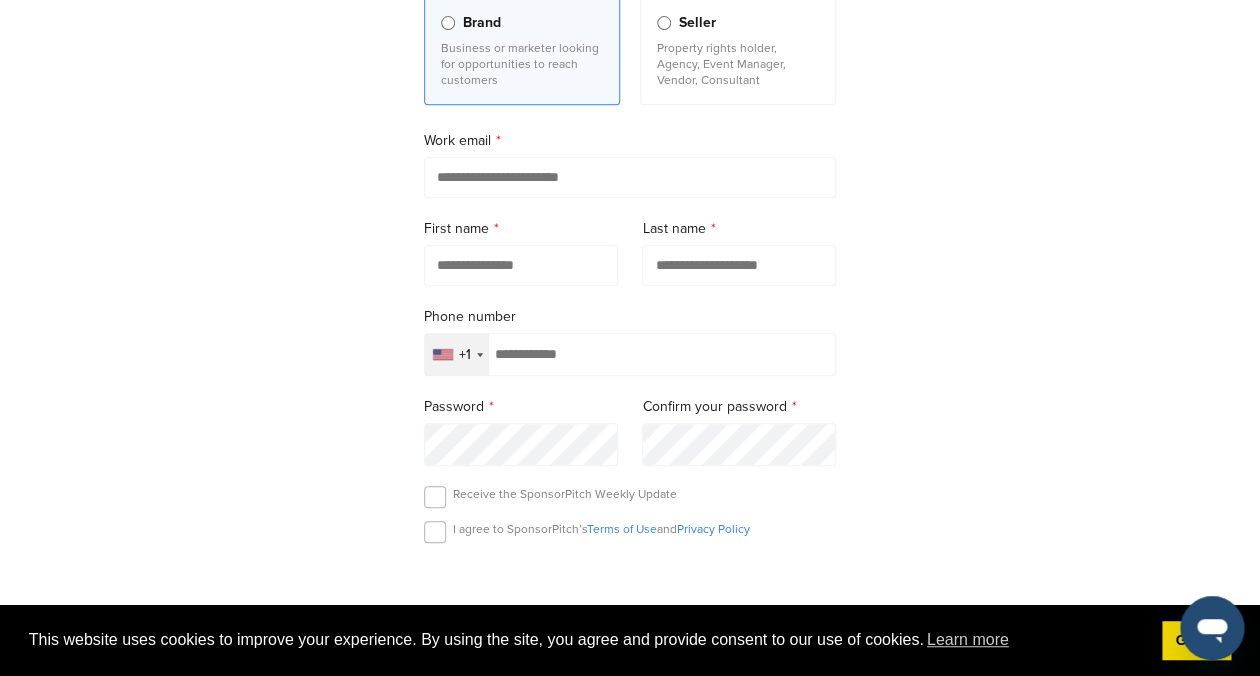 click at bounding box center (630, 177) 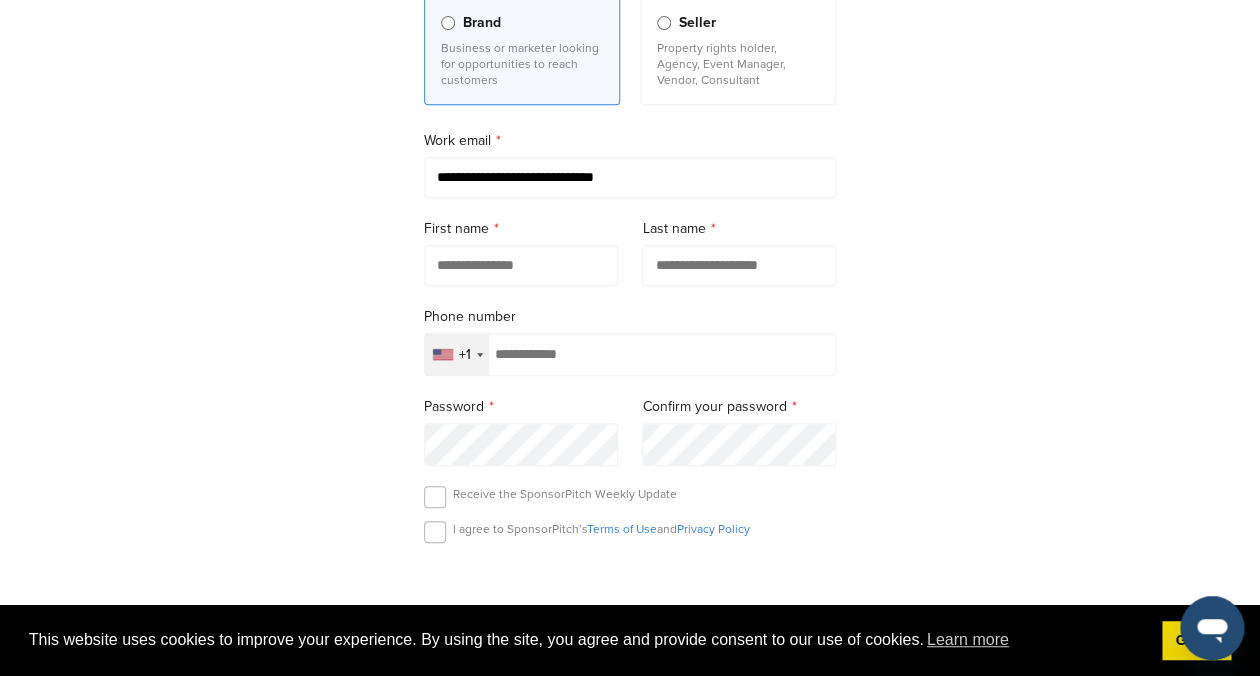 type on "**********" 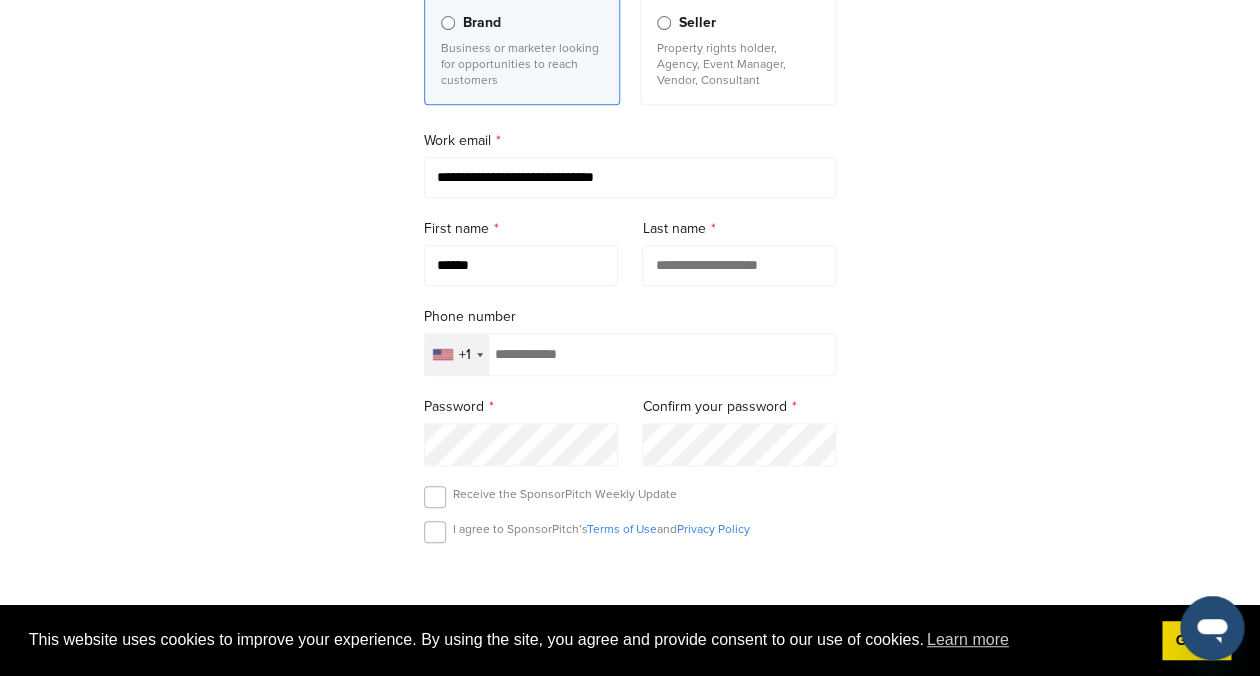 type on "******" 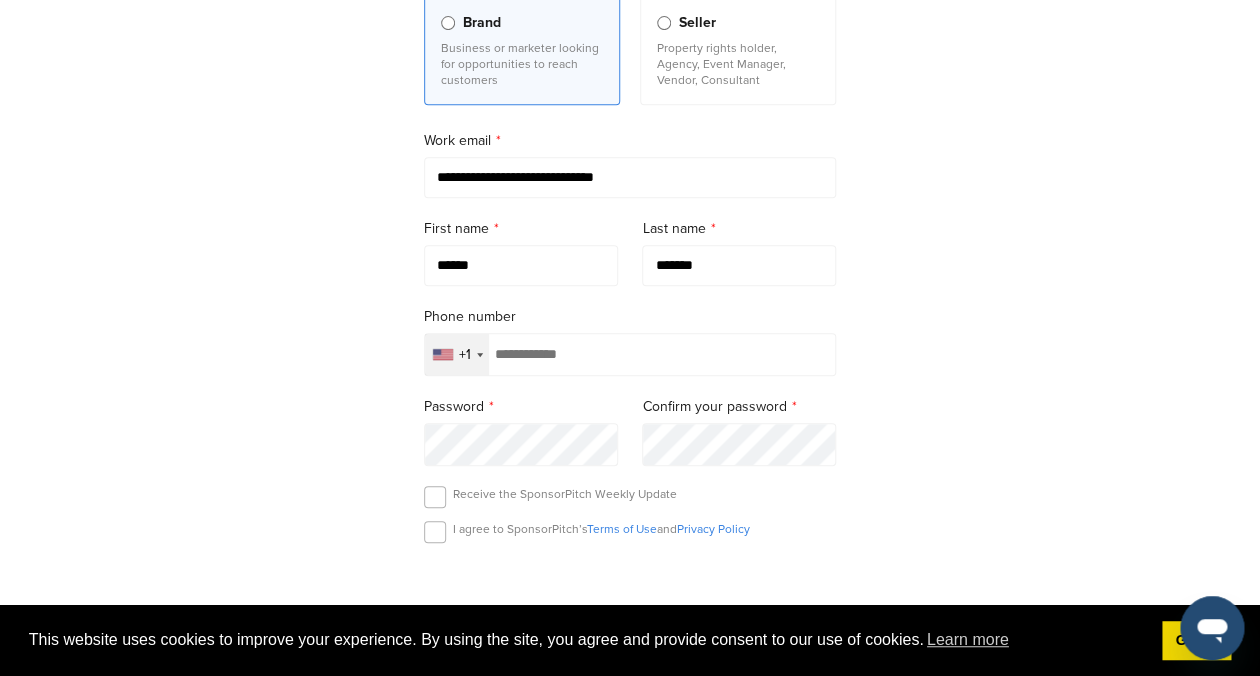 type on "*******" 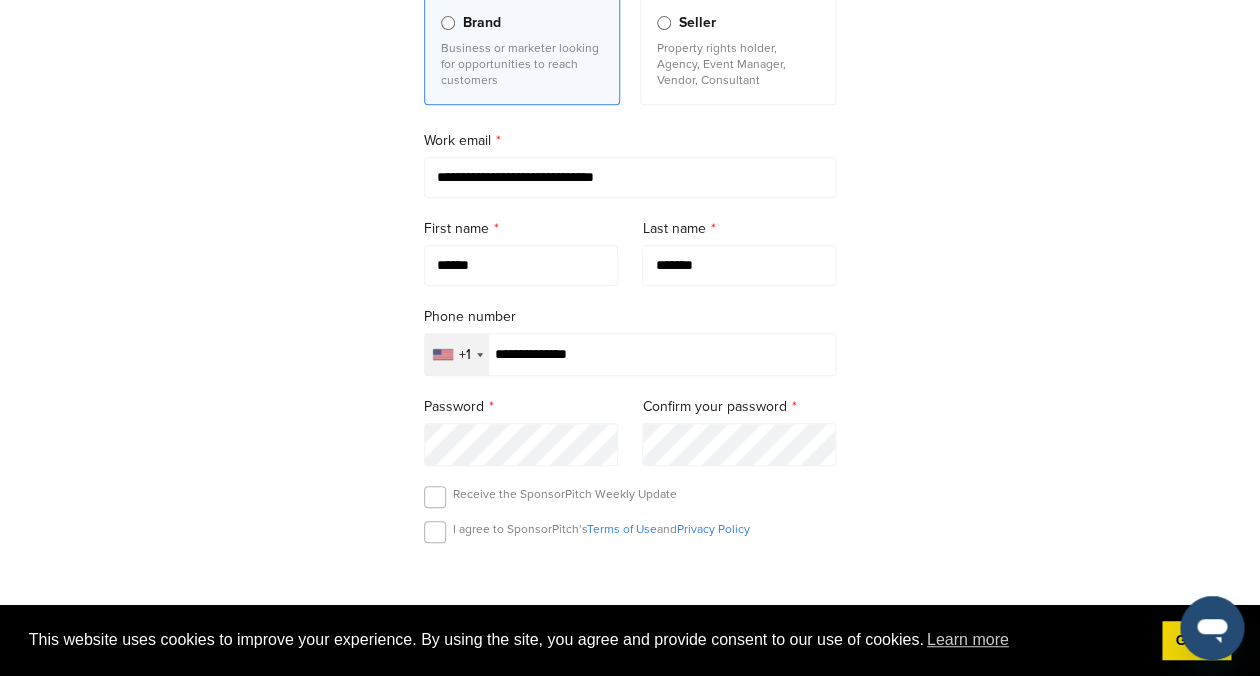 type on "**********" 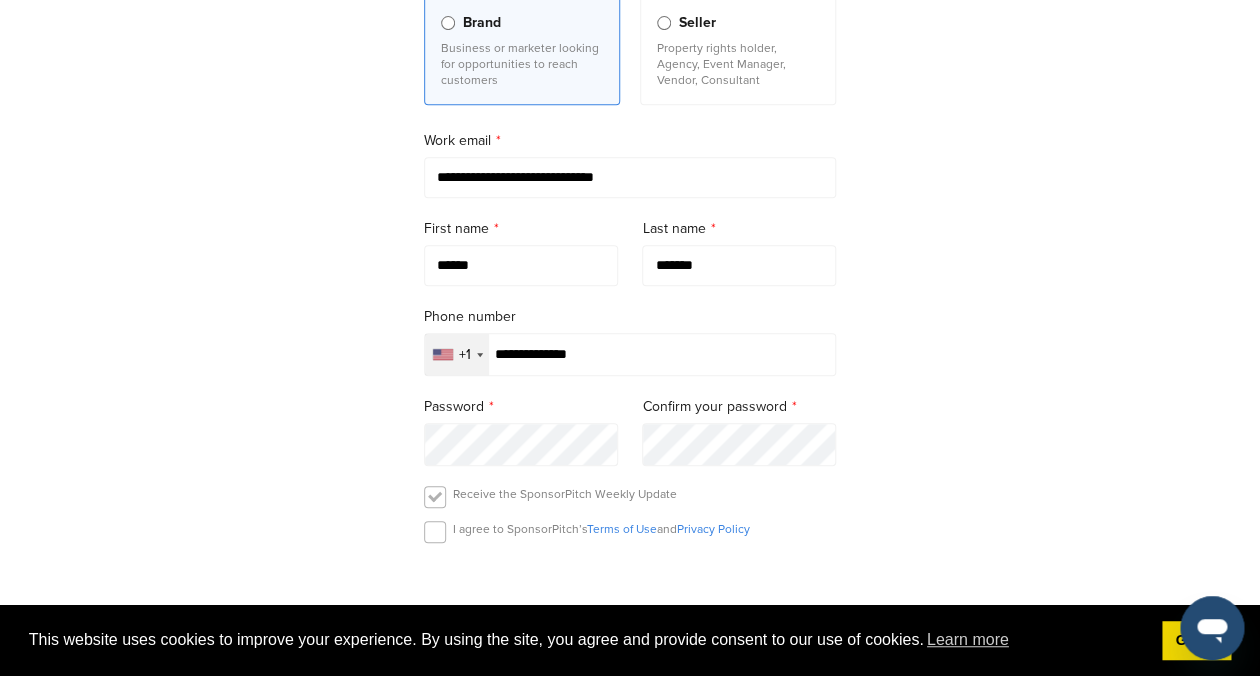click at bounding box center (435, 497) 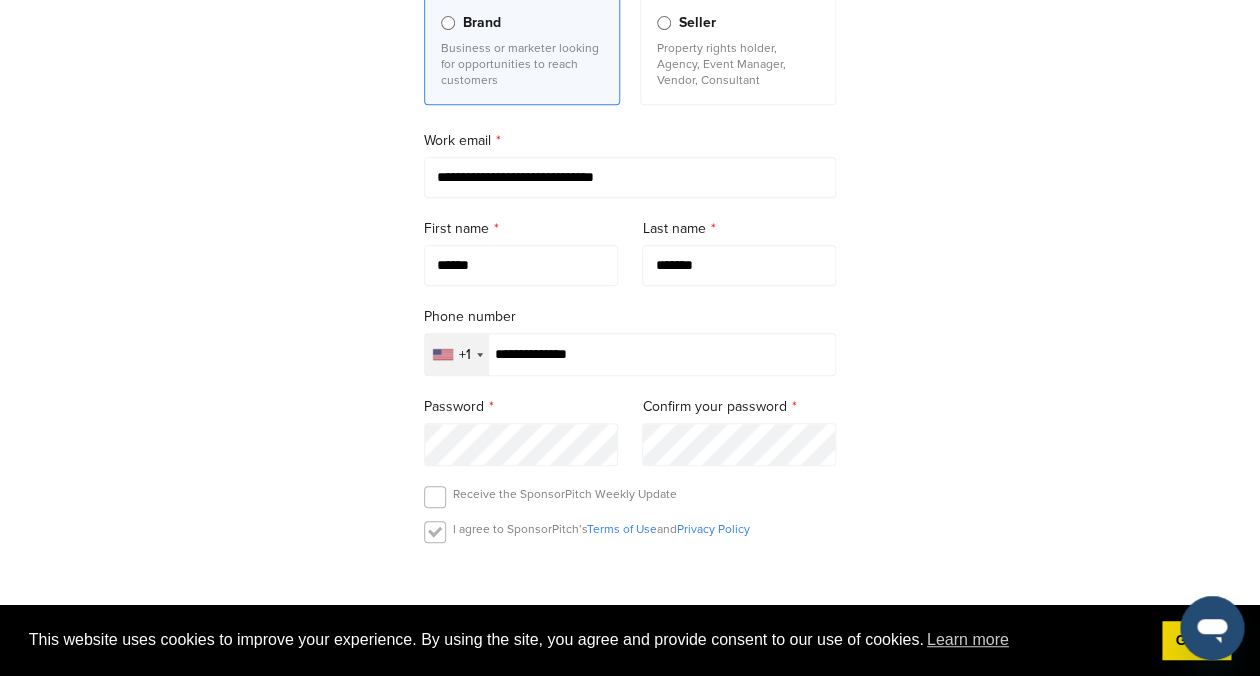 click at bounding box center [435, 532] 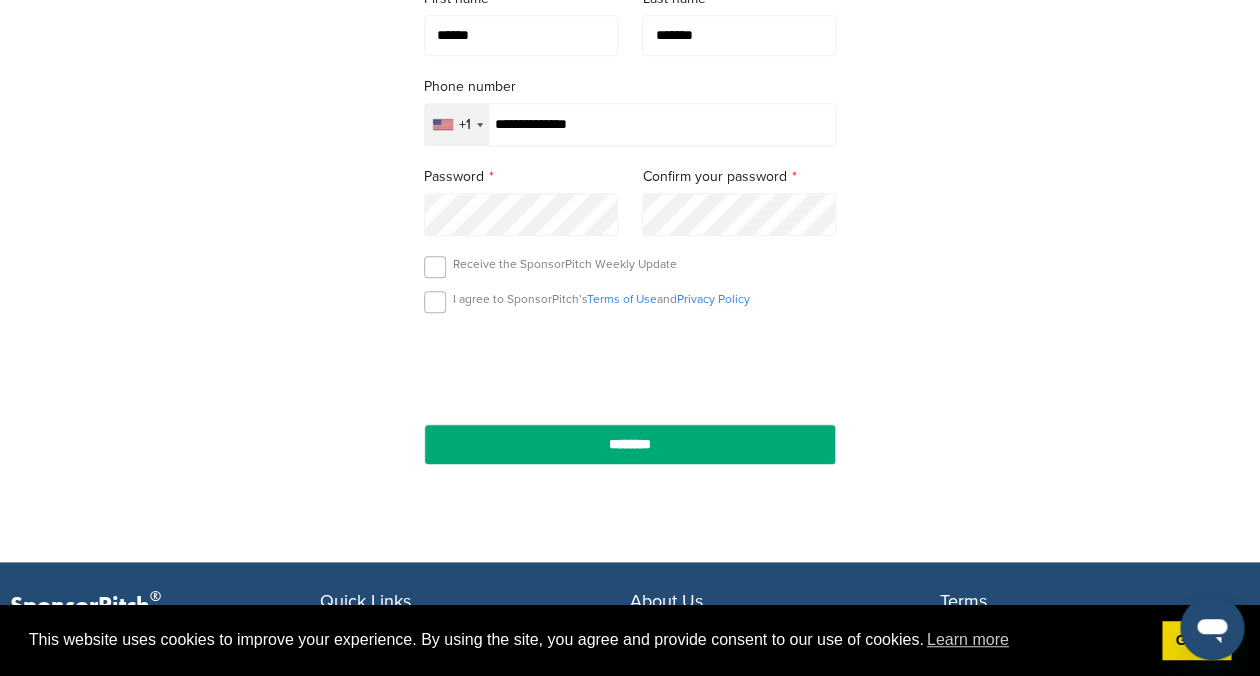 scroll, scrollTop: 489, scrollLeft: 0, axis: vertical 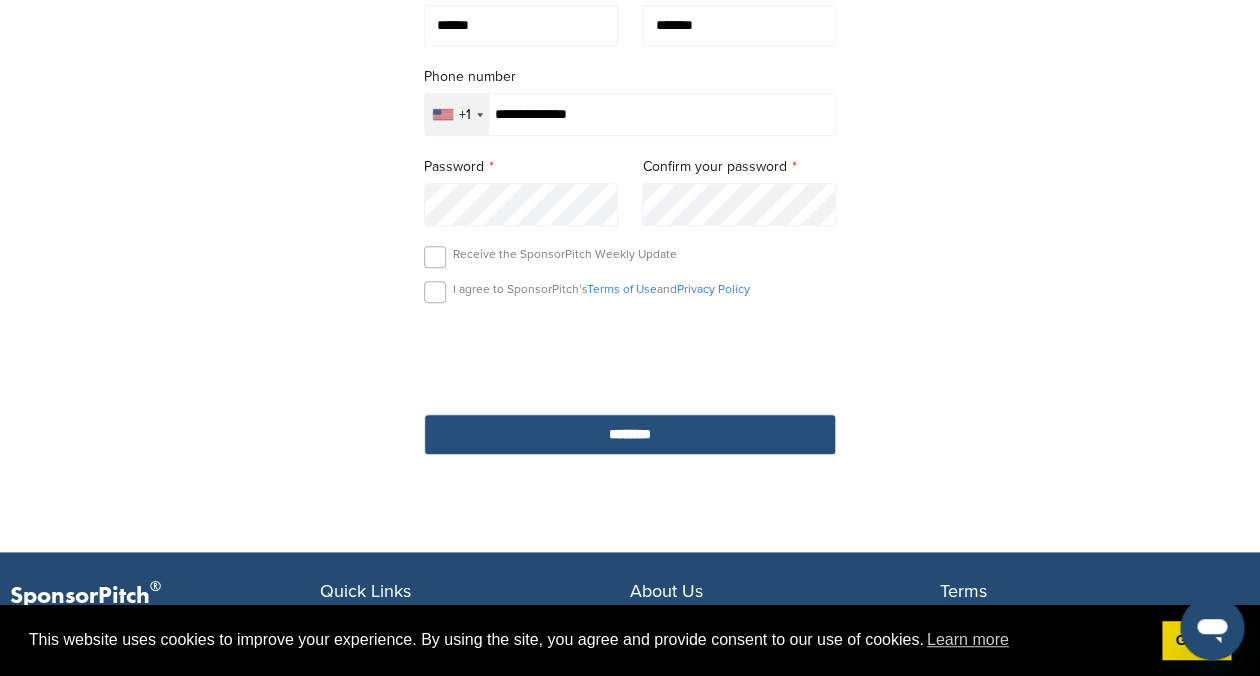 click on "********" at bounding box center [630, 434] 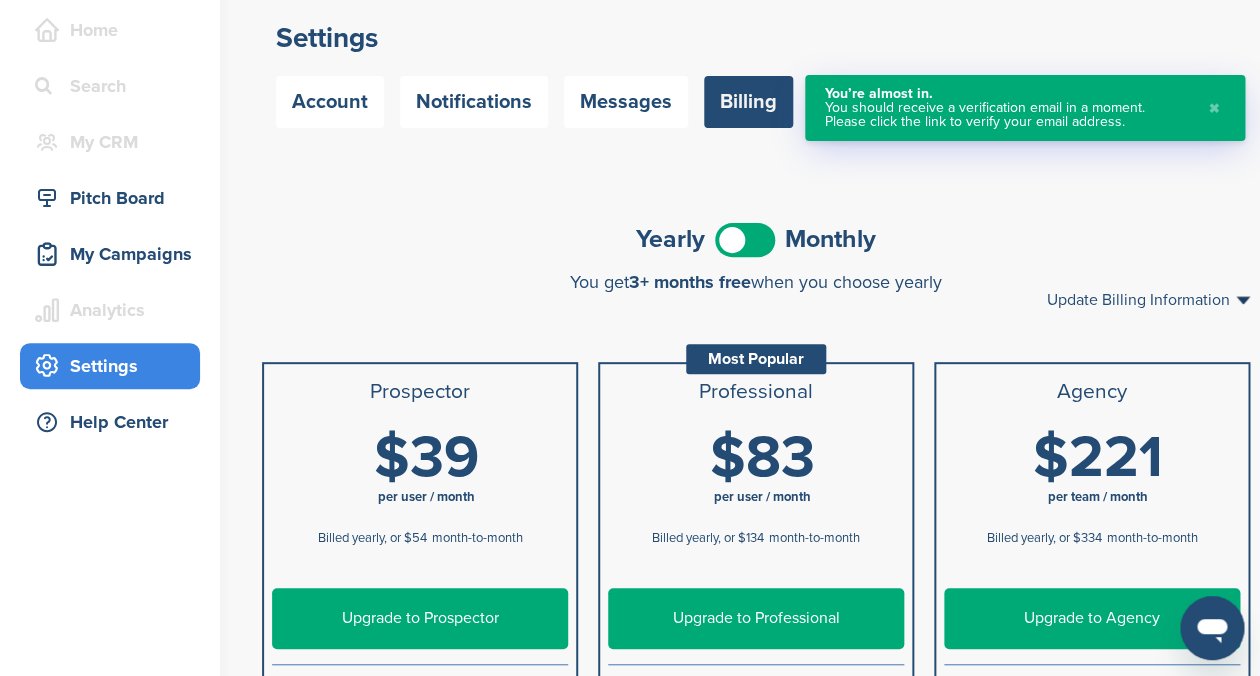 scroll, scrollTop: 105, scrollLeft: 0, axis: vertical 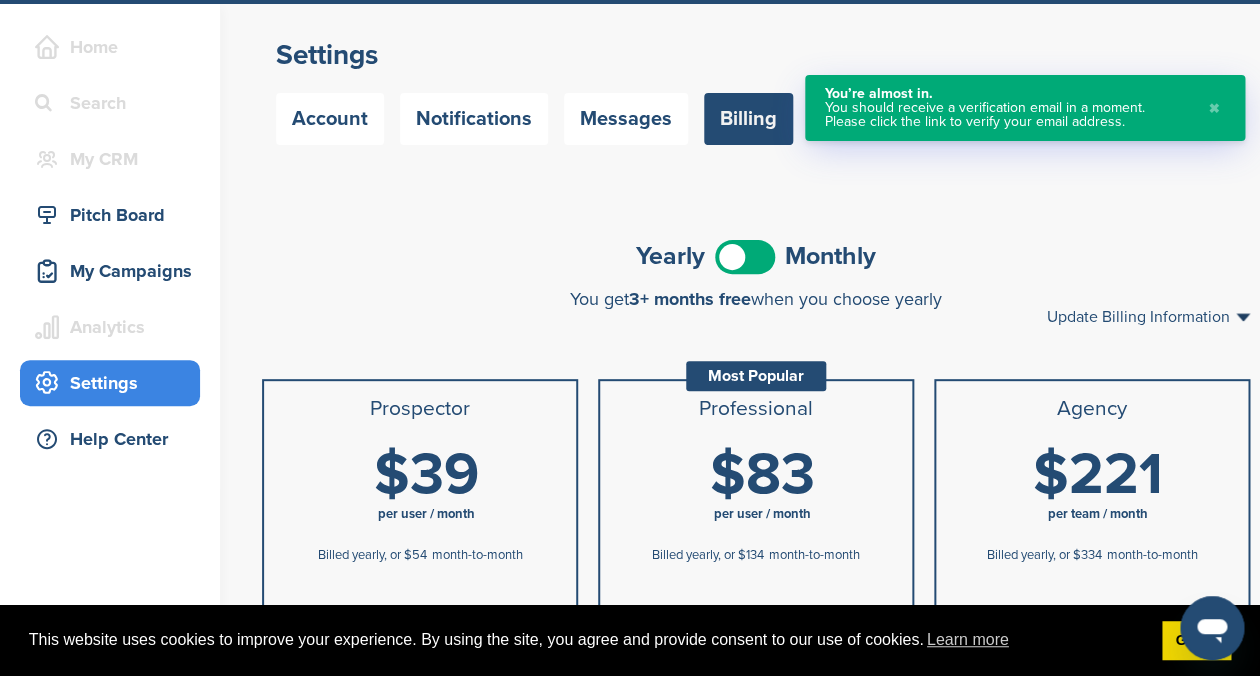 click at bounding box center [745, 257] 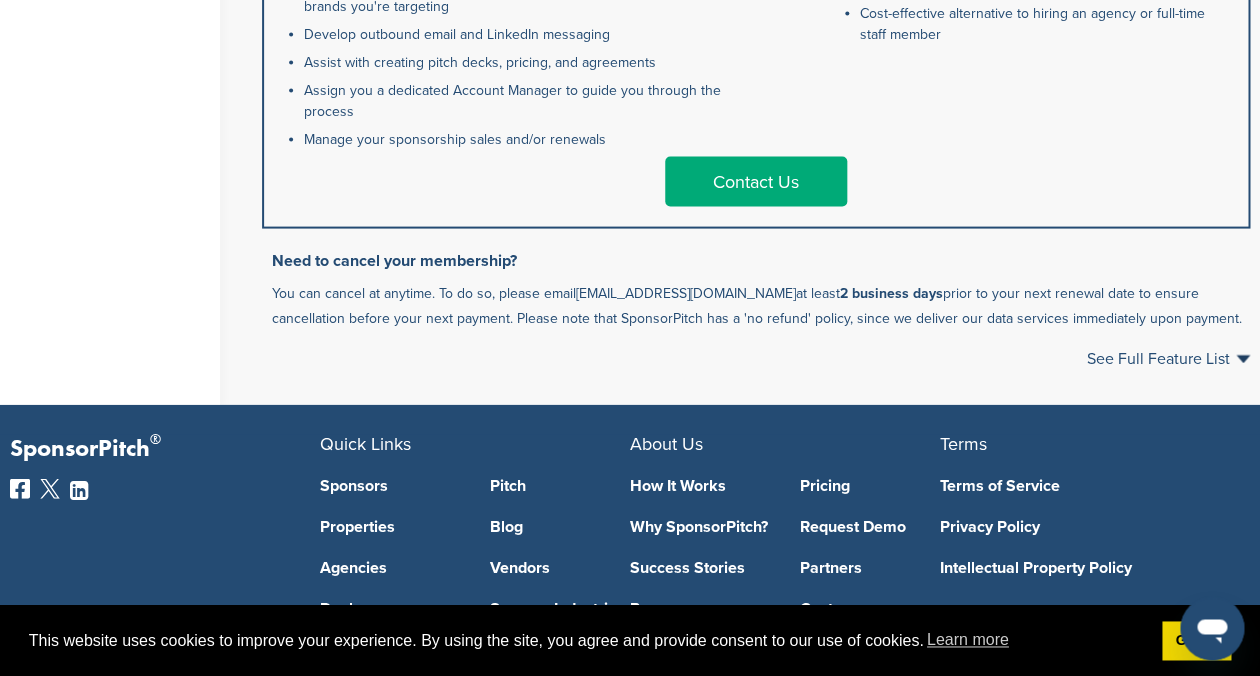 scroll, scrollTop: 0, scrollLeft: 0, axis: both 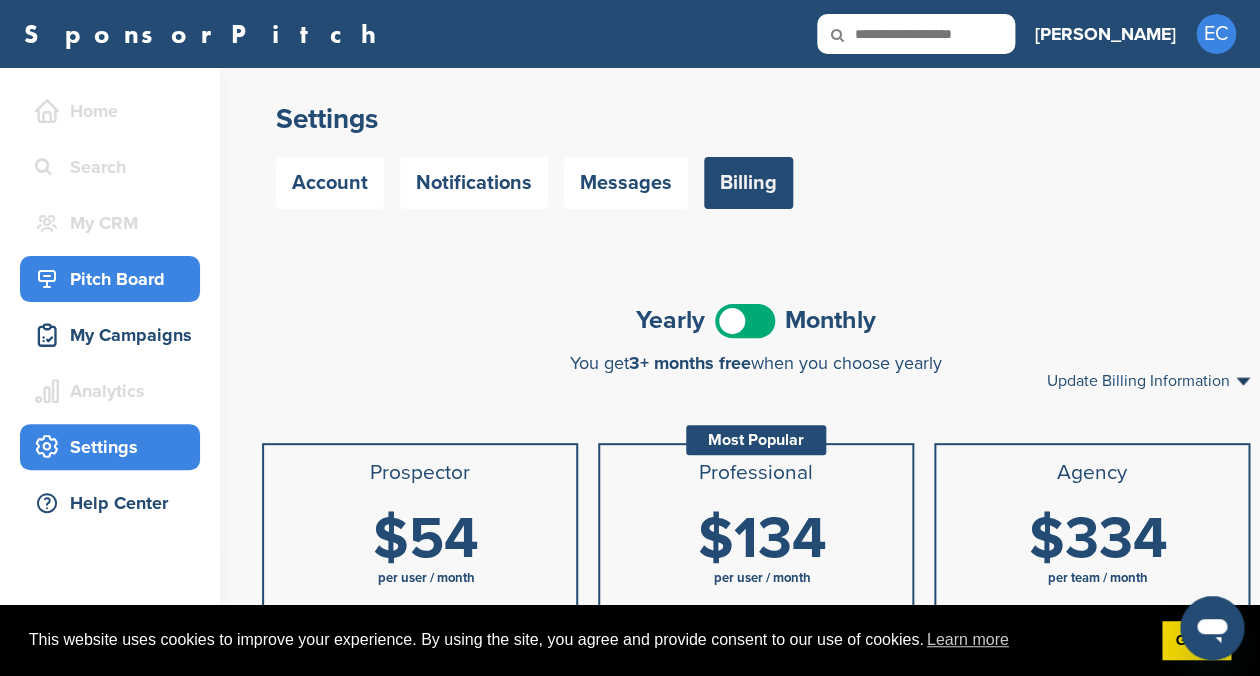 click on "Pitch Board" at bounding box center [115, 279] 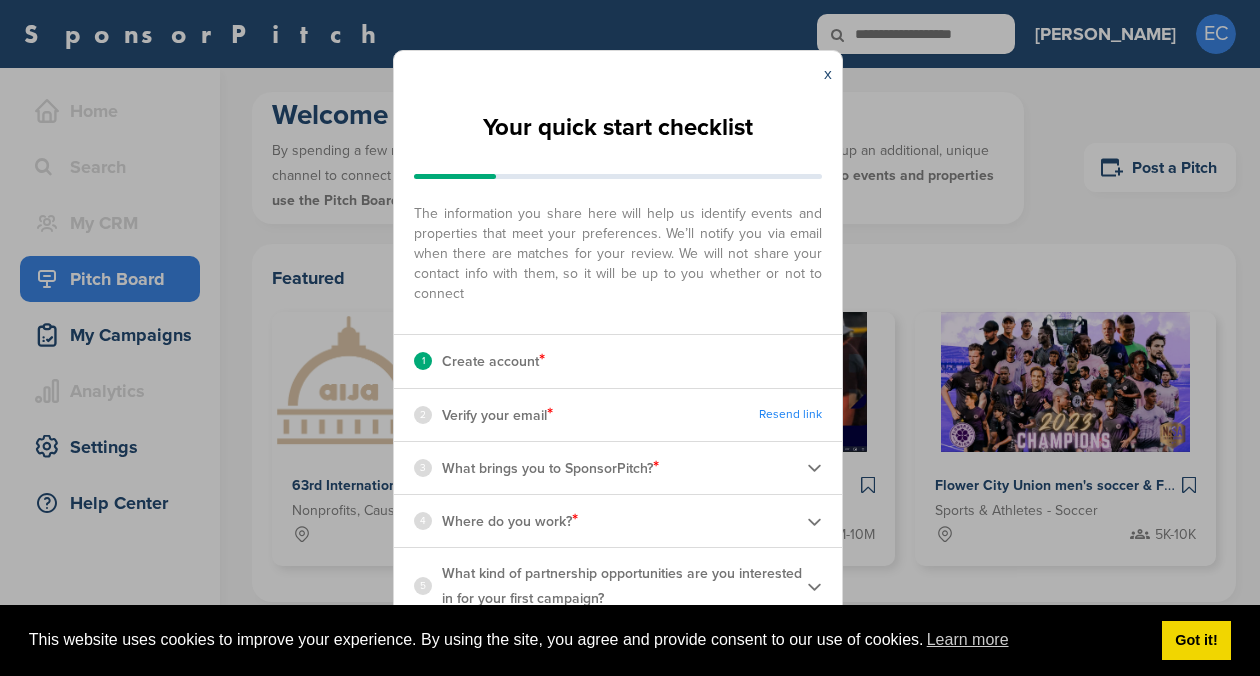 scroll, scrollTop: 0, scrollLeft: 0, axis: both 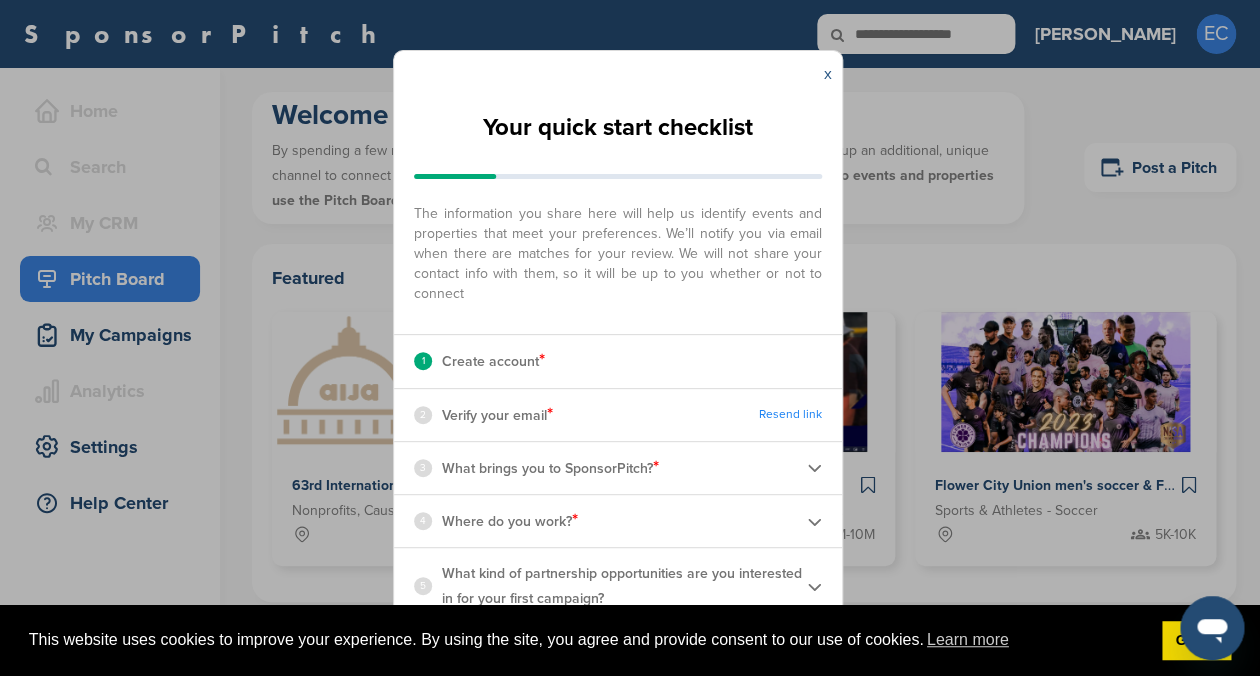 click on "x" at bounding box center [828, 74] 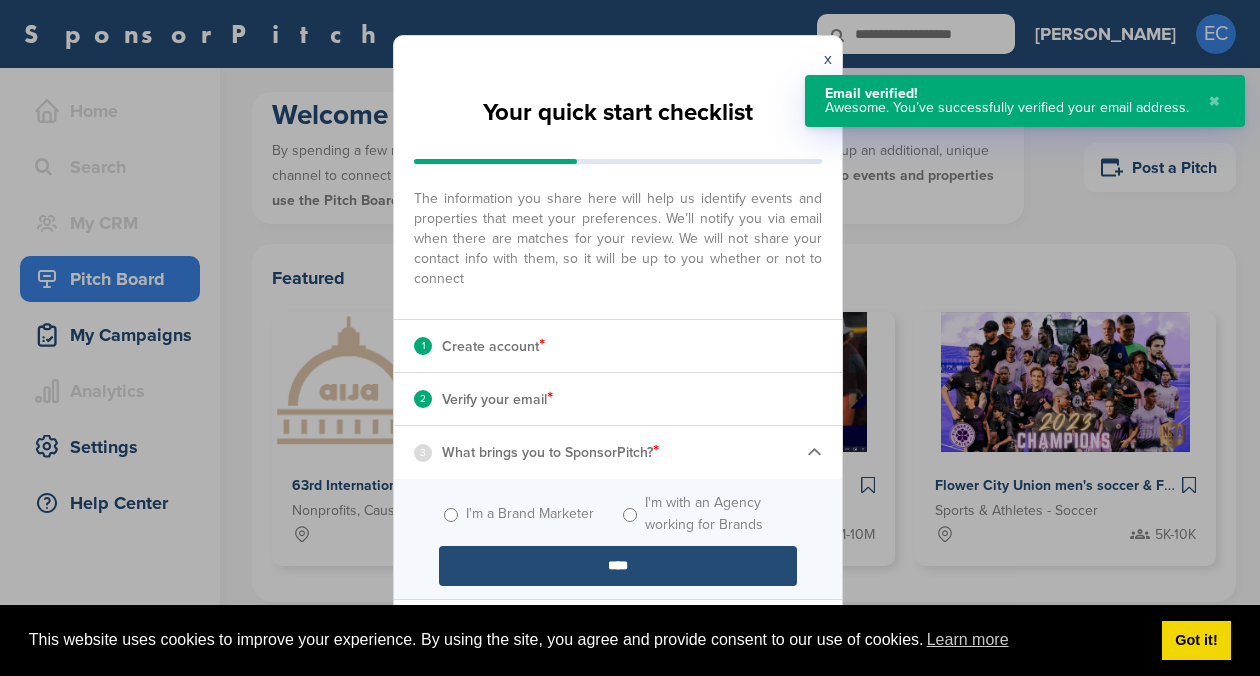 scroll, scrollTop: 0, scrollLeft: 0, axis: both 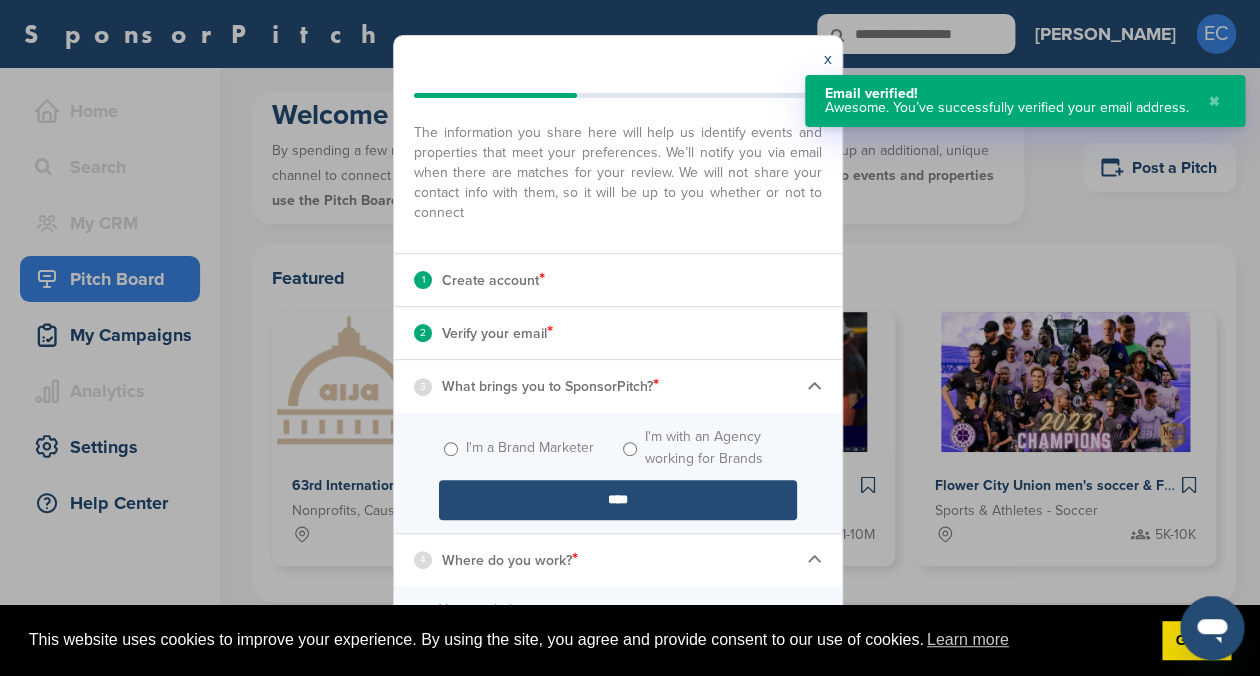 click on "****" at bounding box center (618, 500) 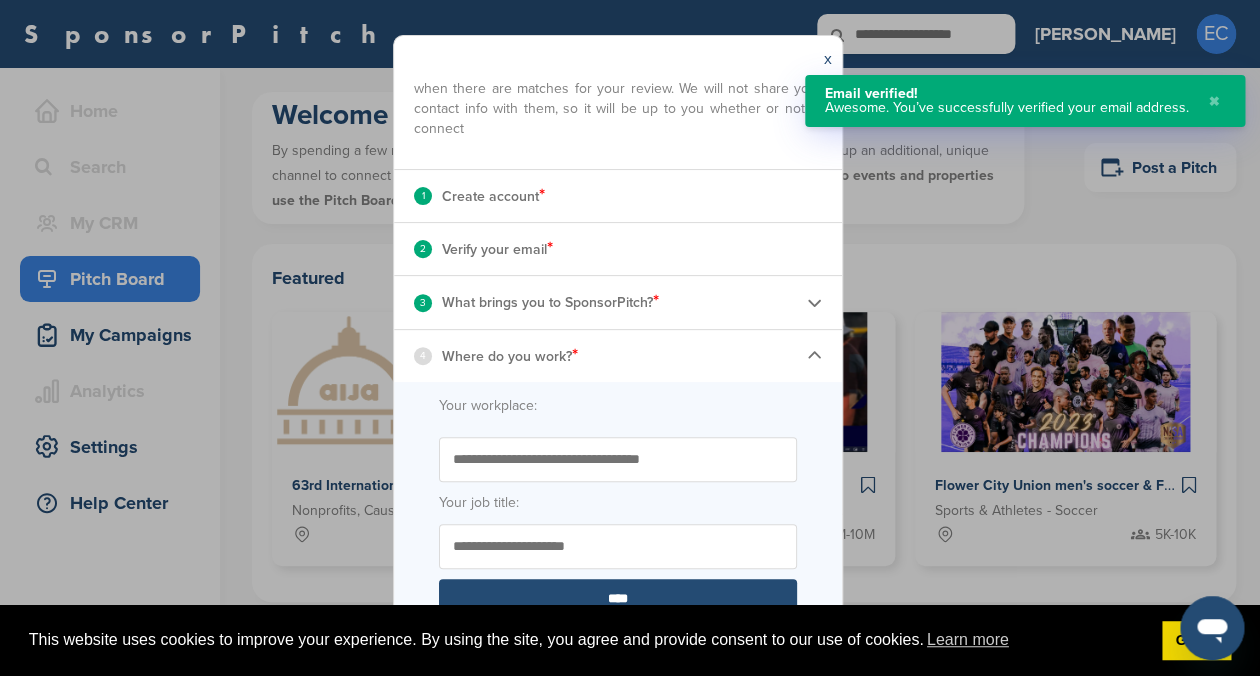 scroll, scrollTop: 220, scrollLeft: 0, axis: vertical 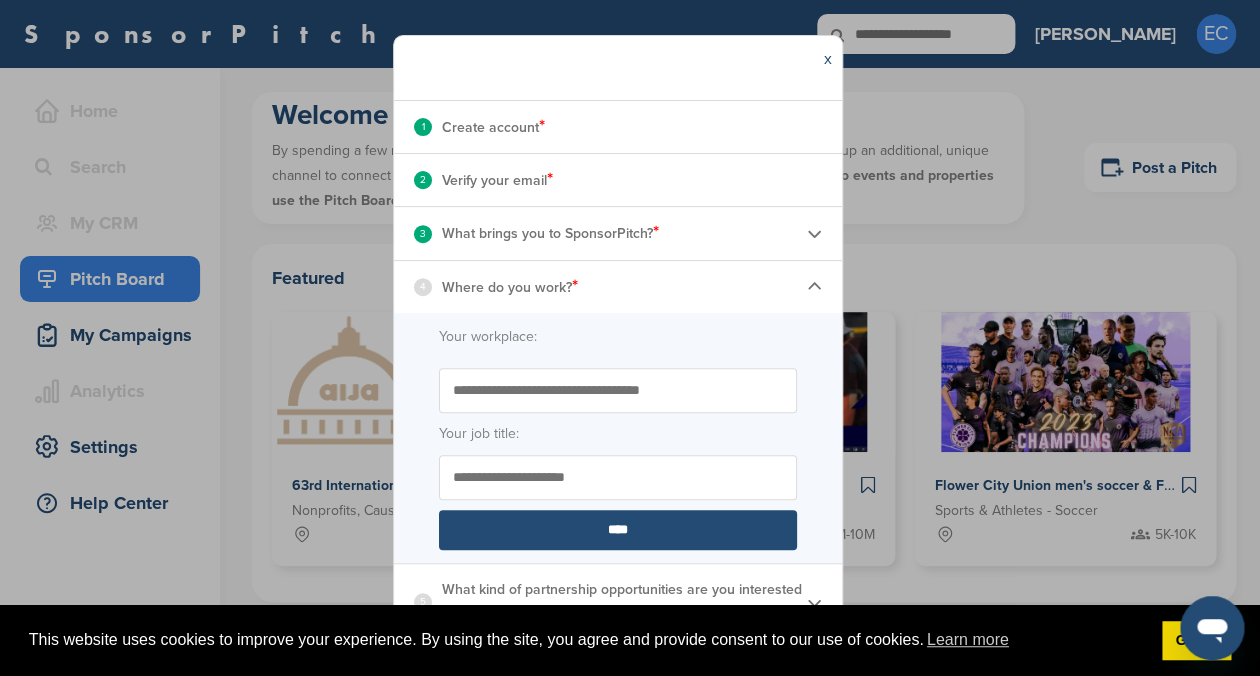 click on "Start typing the name of your workplace. Don’t see your organization in the dropdown? Enter the name to submit for review to be added" at bounding box center (618, 390) 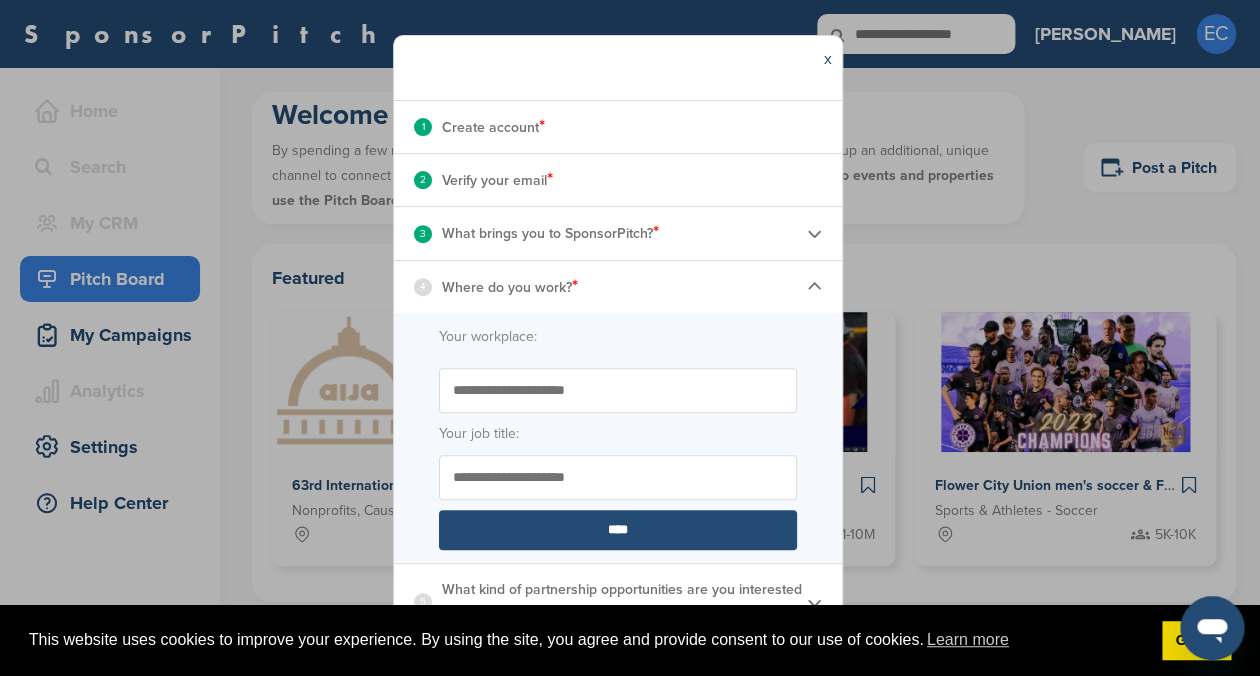 type on "**********" 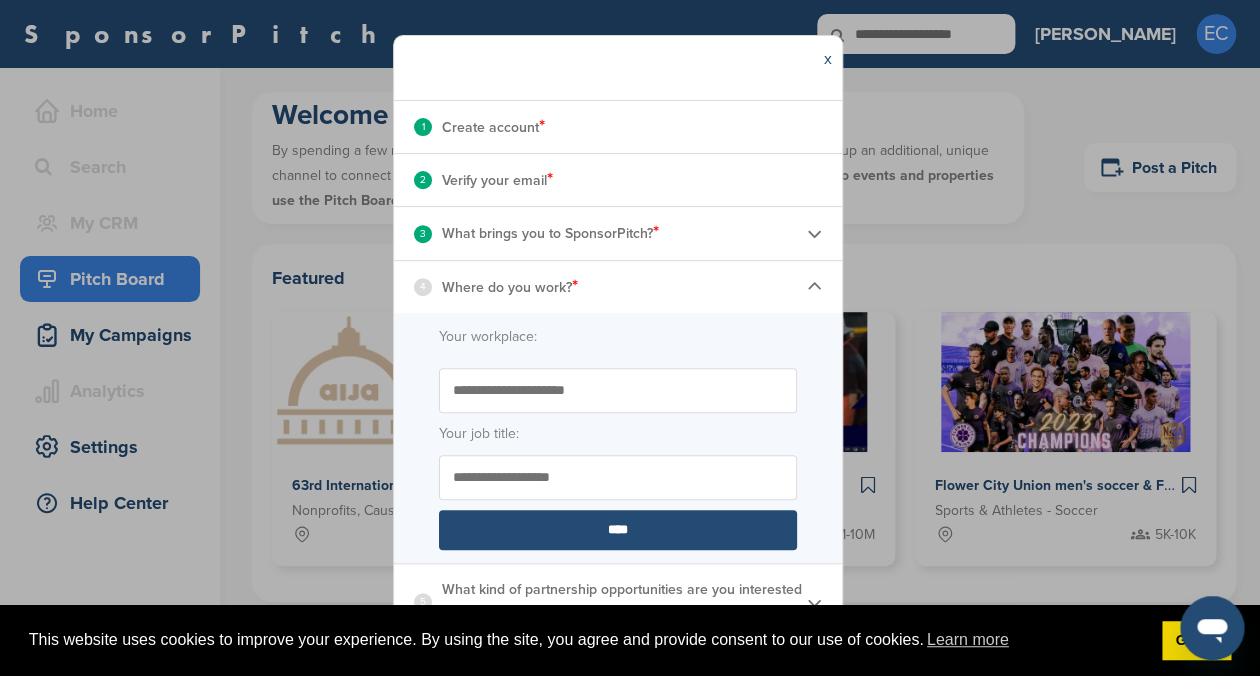 type on "**********" 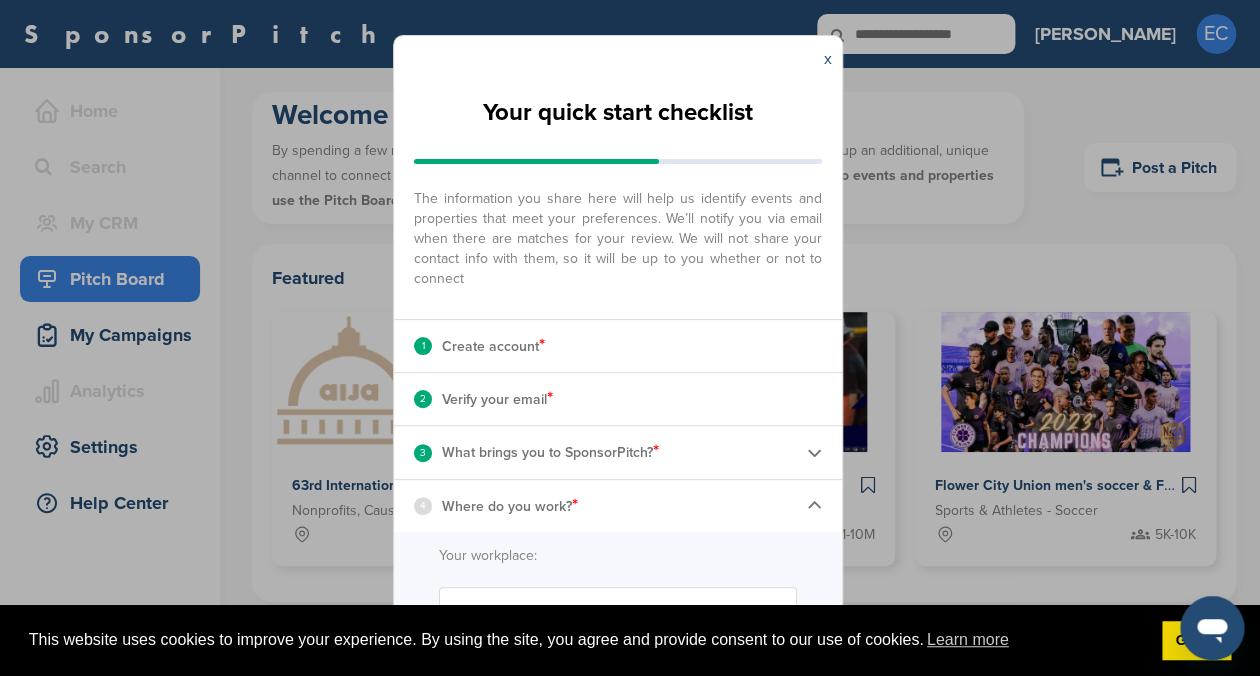 click on "4
Where do you work?
*" at bounding box center [618, 506] 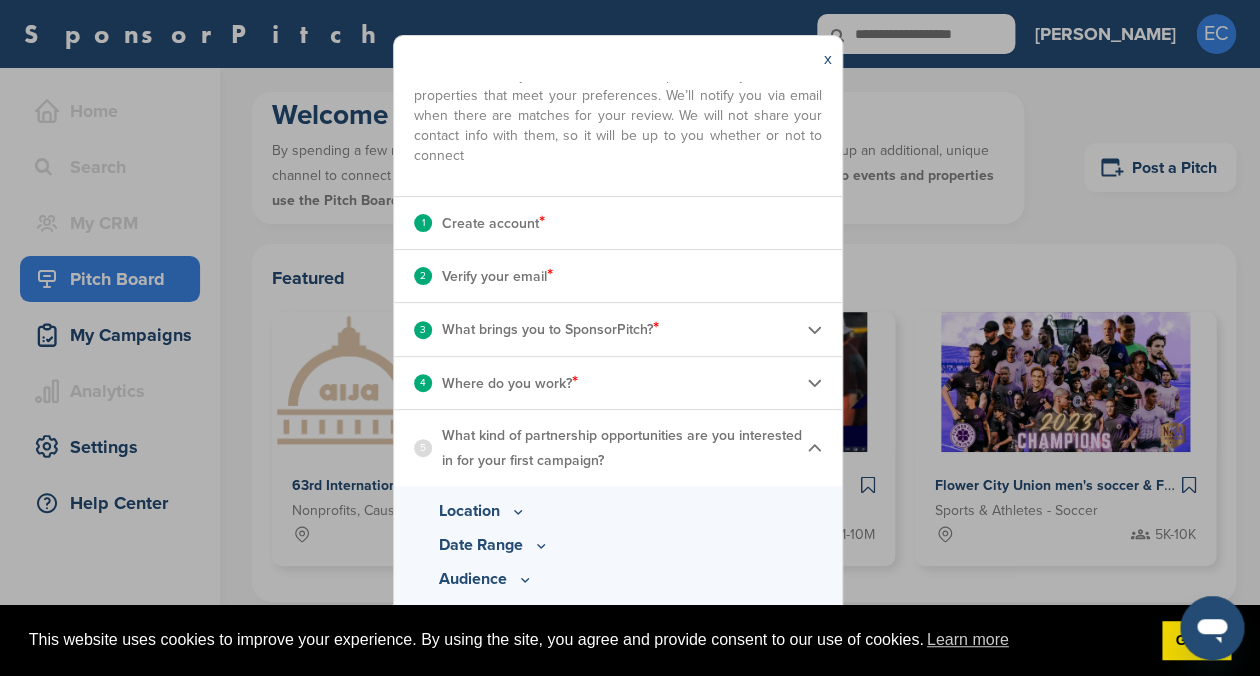 scroll, scrollTop: 206, scrollLeft: 0, axis: vertical 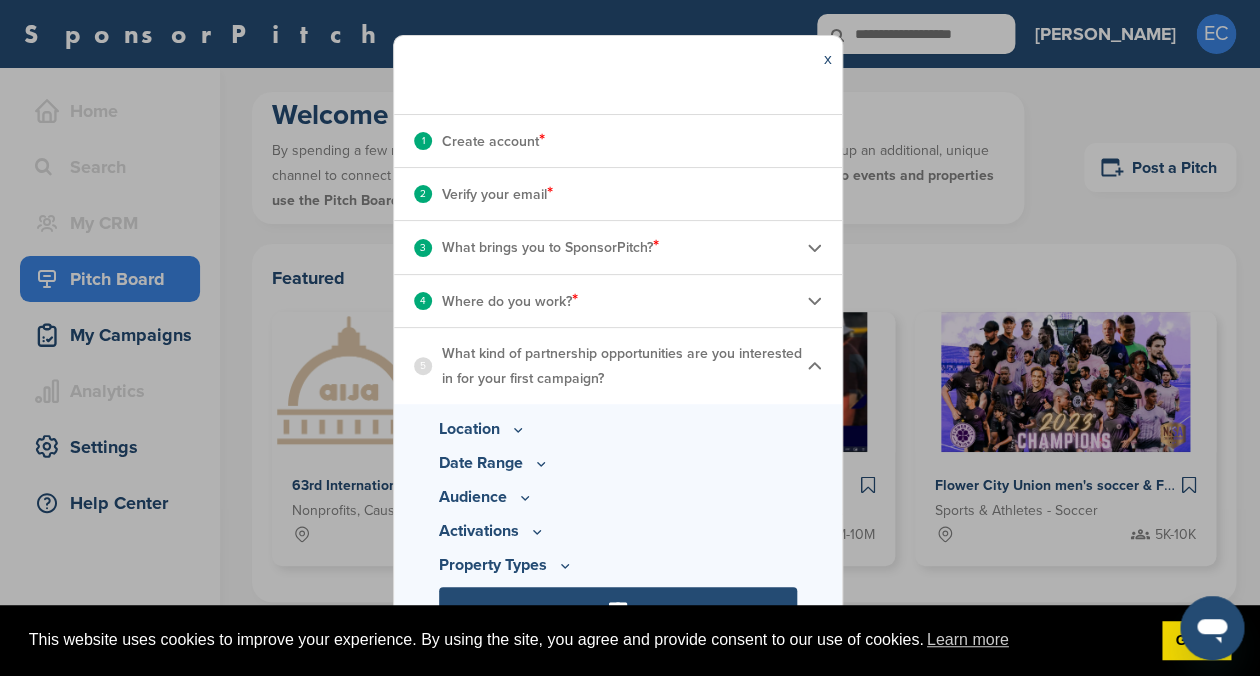 click 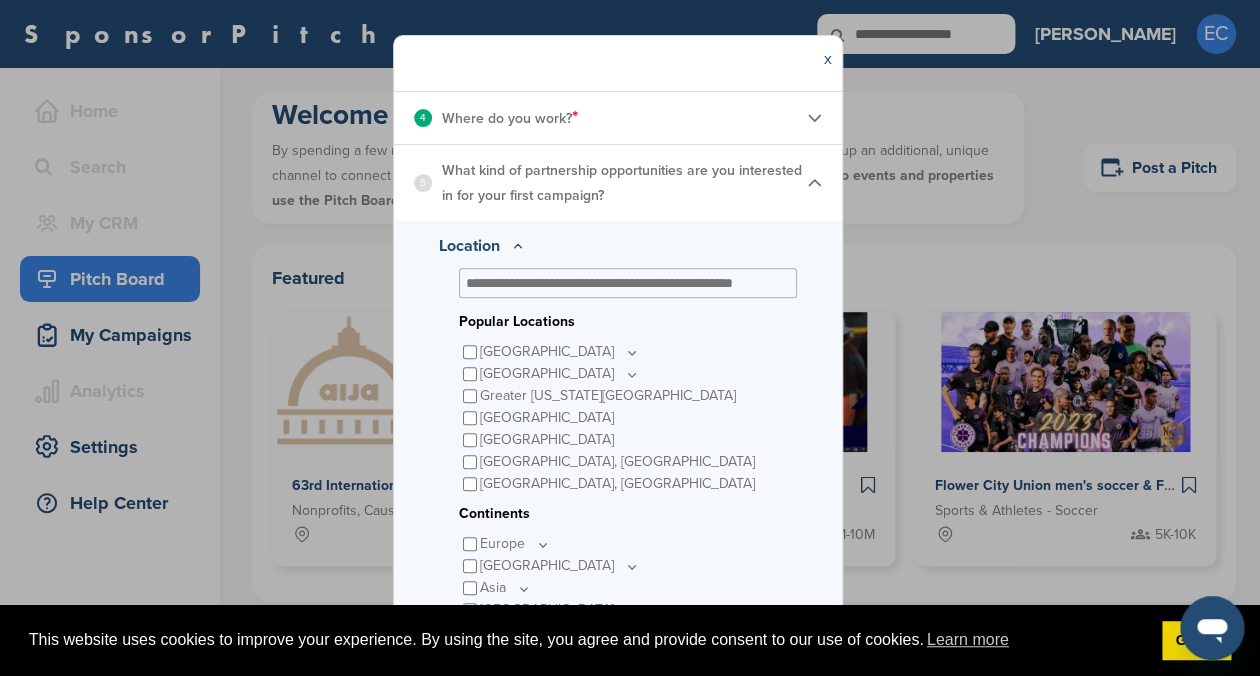 scroll, scrollTop: 393, scrollLeft: 0, axis: vertical 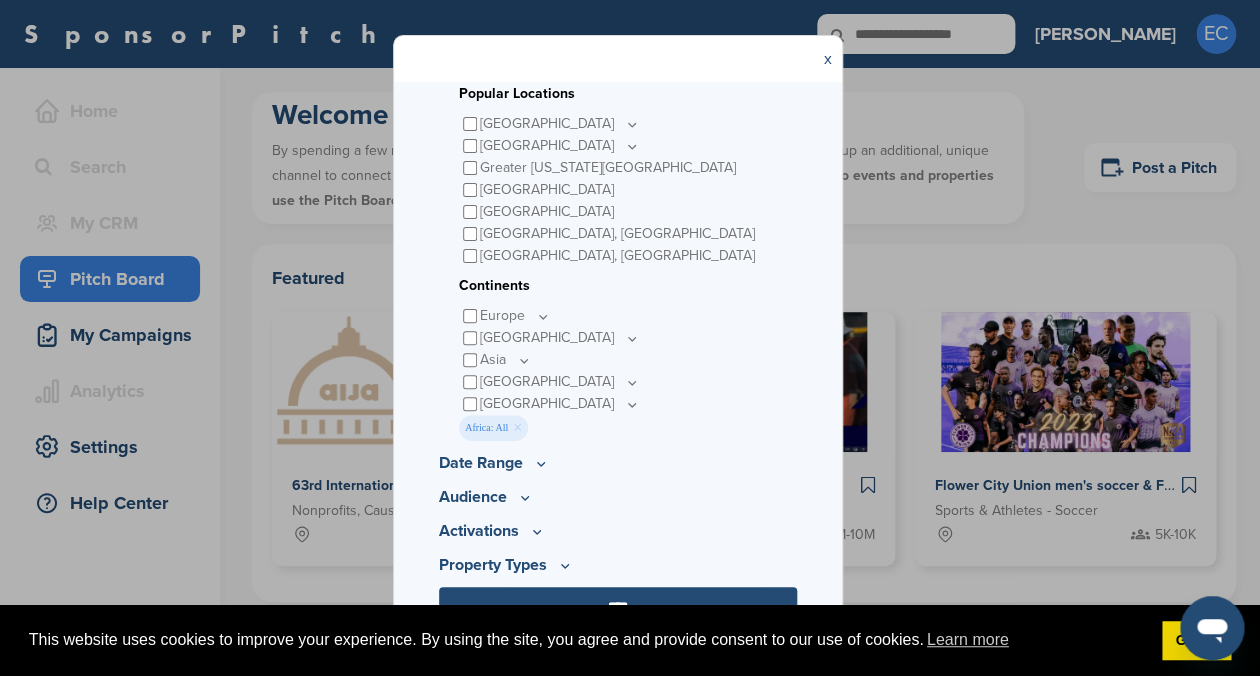 click on "Date Range" at bounding box center (618, 463) 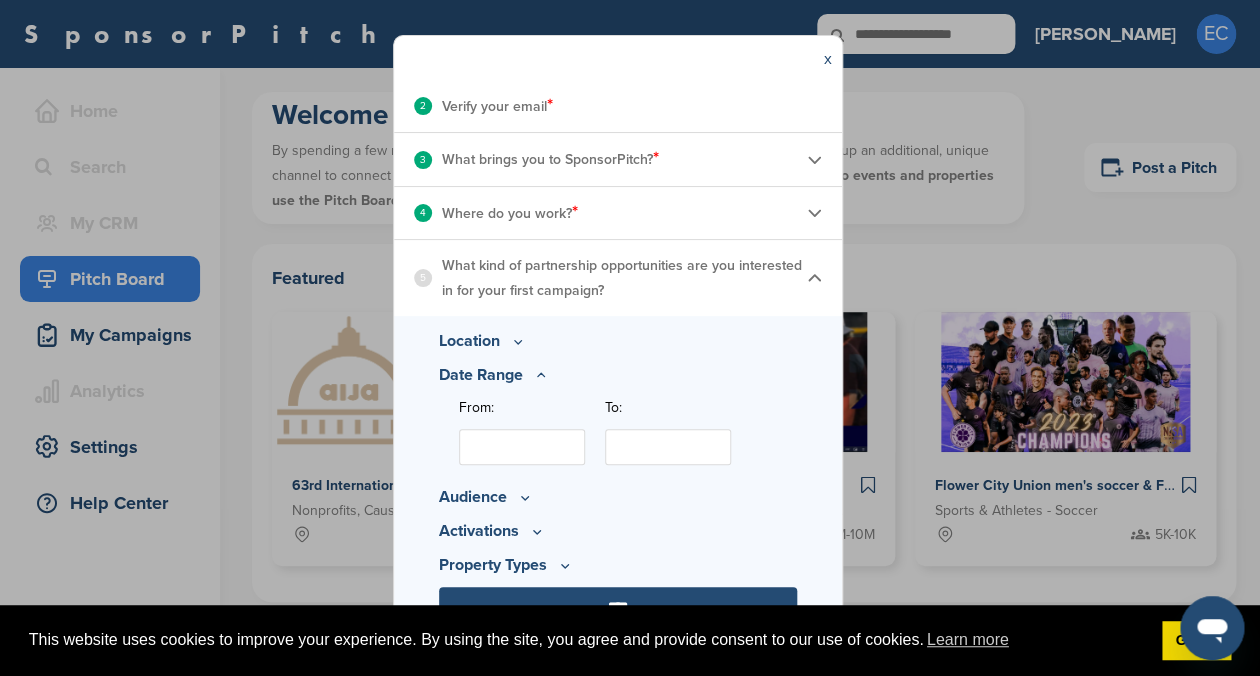 click on "From:" at bounding box center (522, 447) 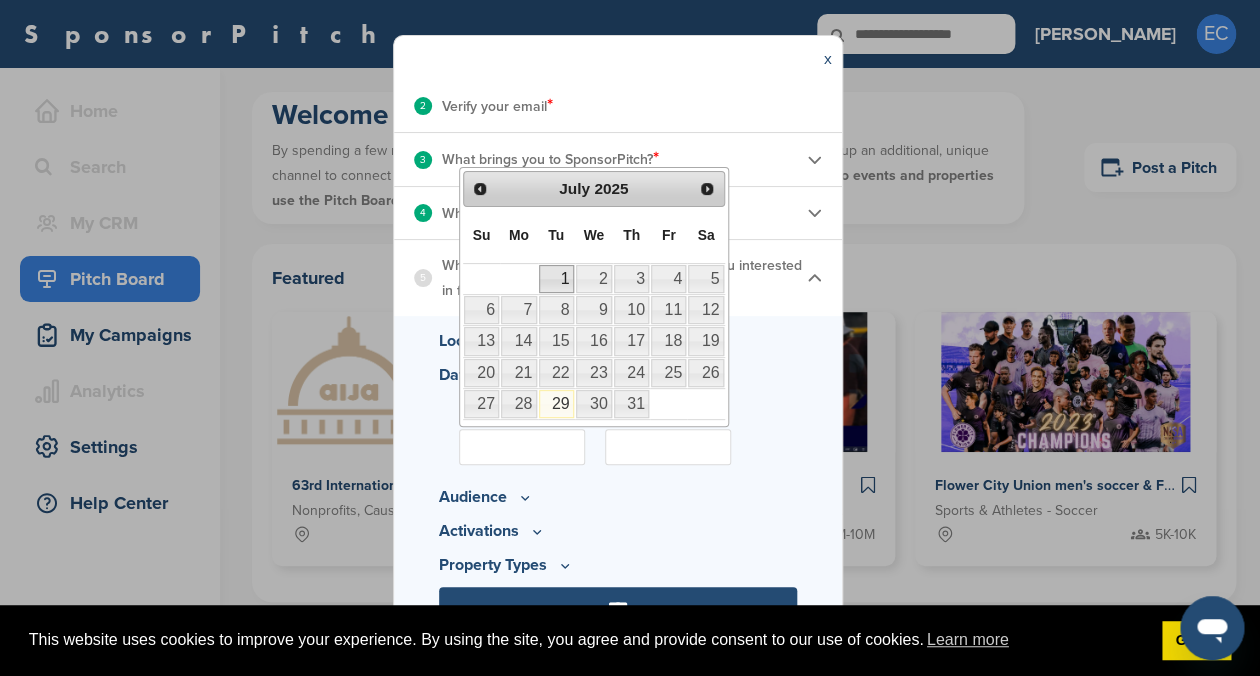 click on "1" at bounding box center (556, 279) 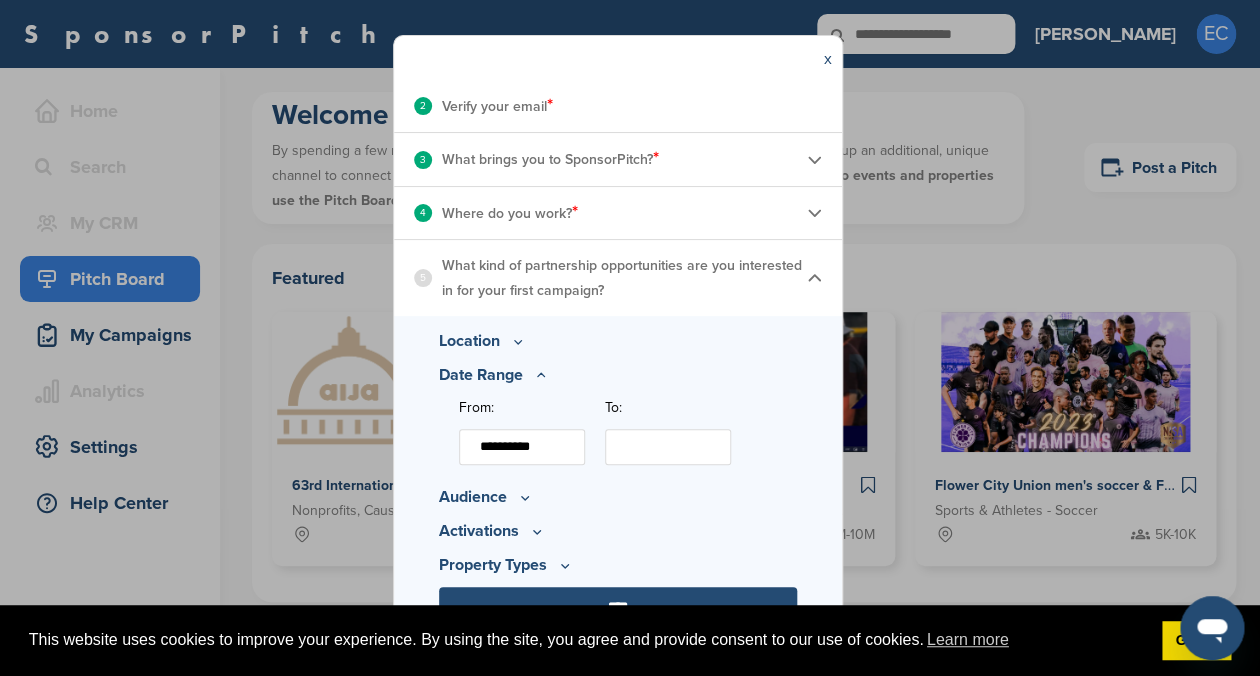 click on "To:" at bounding box center (668, 447) 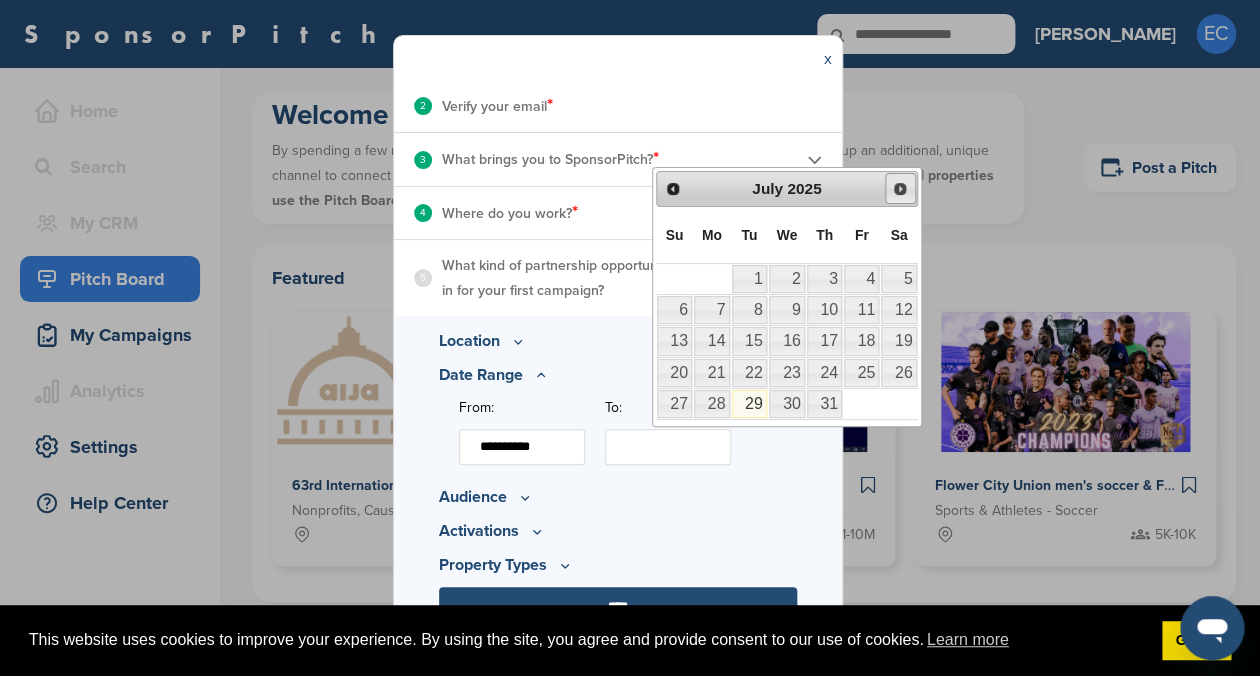 click on "Next" at bounding box center (900, 189) 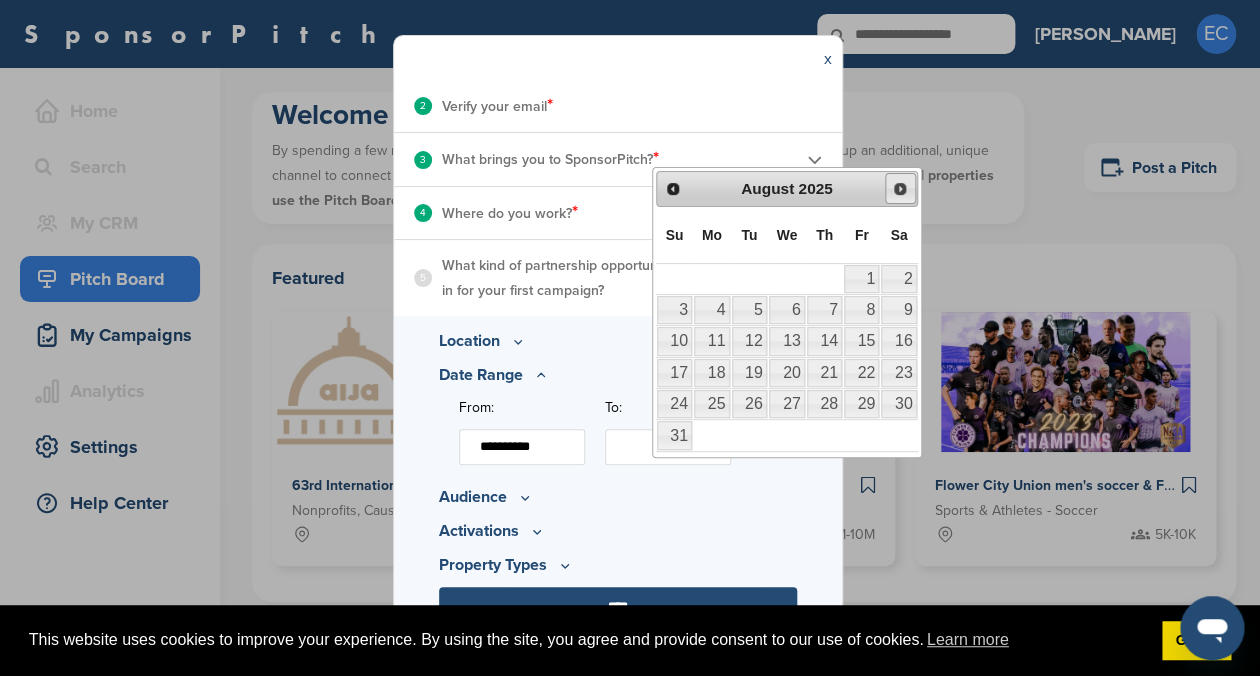 click on "Next" at bounding box center (900, 189) 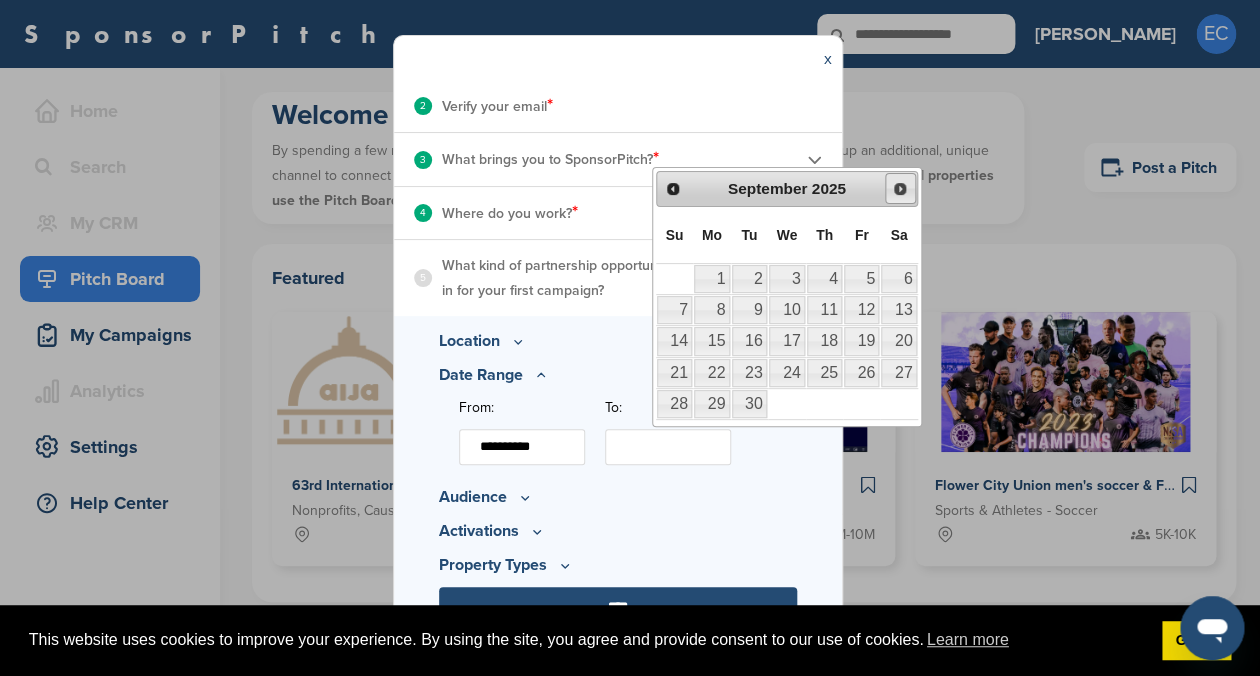 click on "Next" at bounding box center [900, 189] 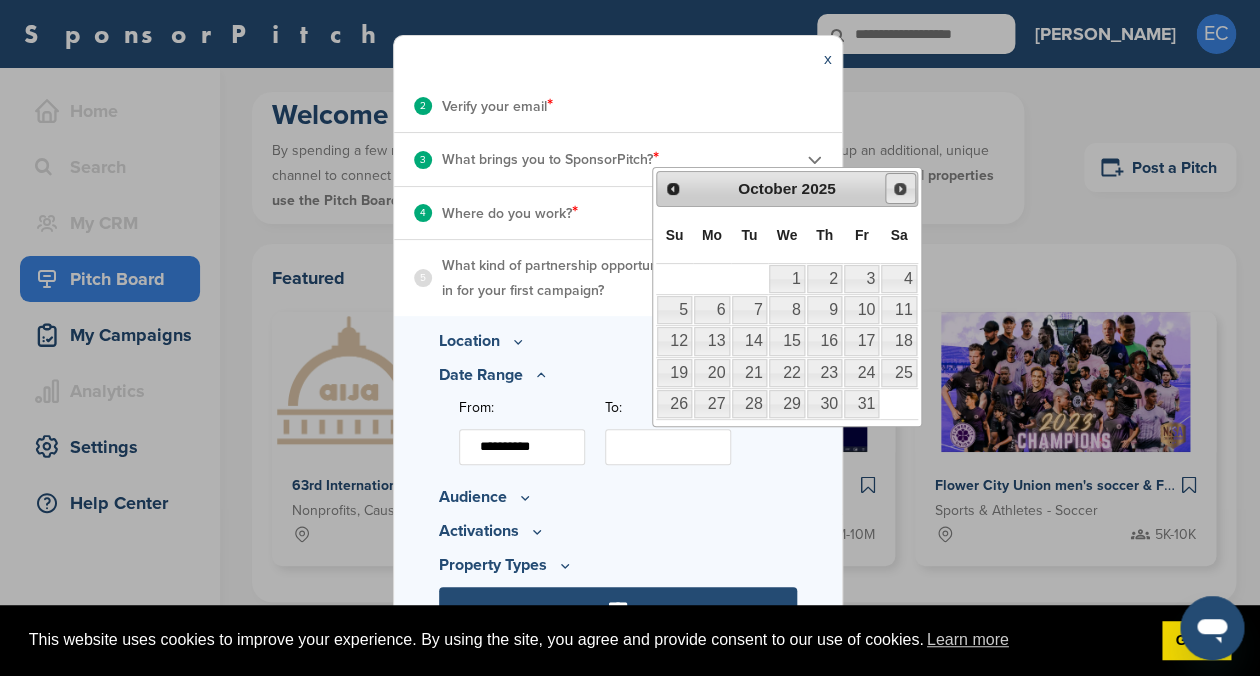 click on "Next" at bounding box center [900, 189] 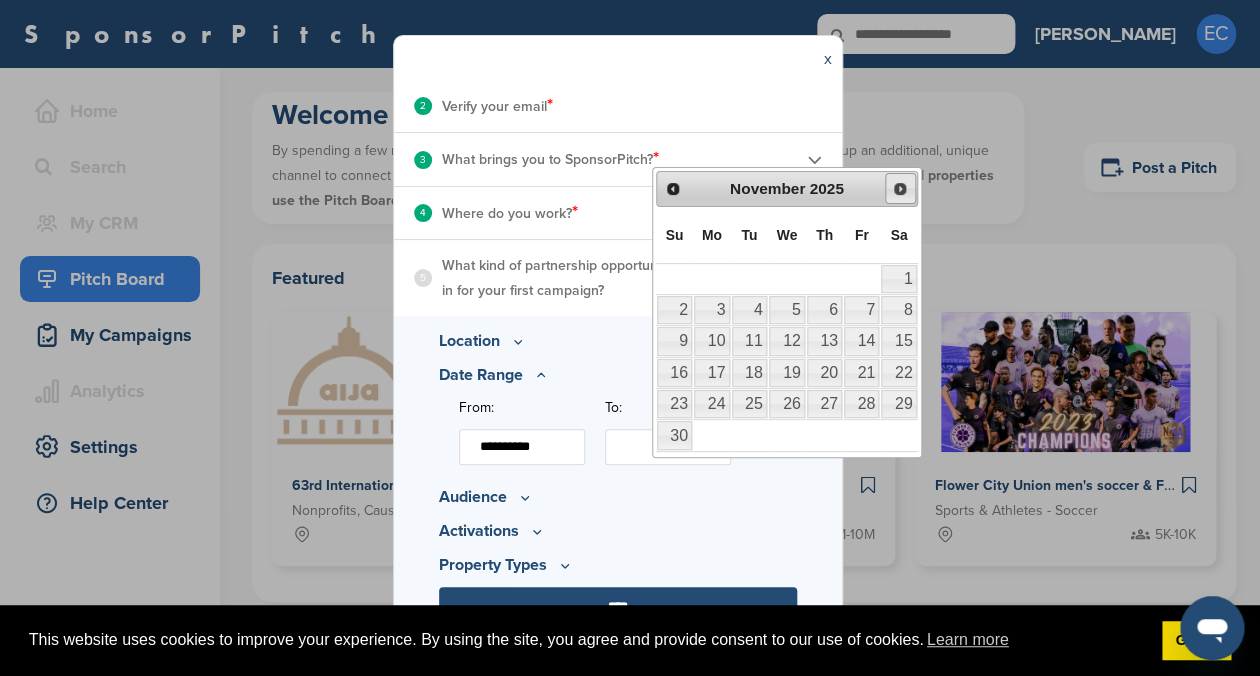 click on "Next" at bounding box center [900, 189] 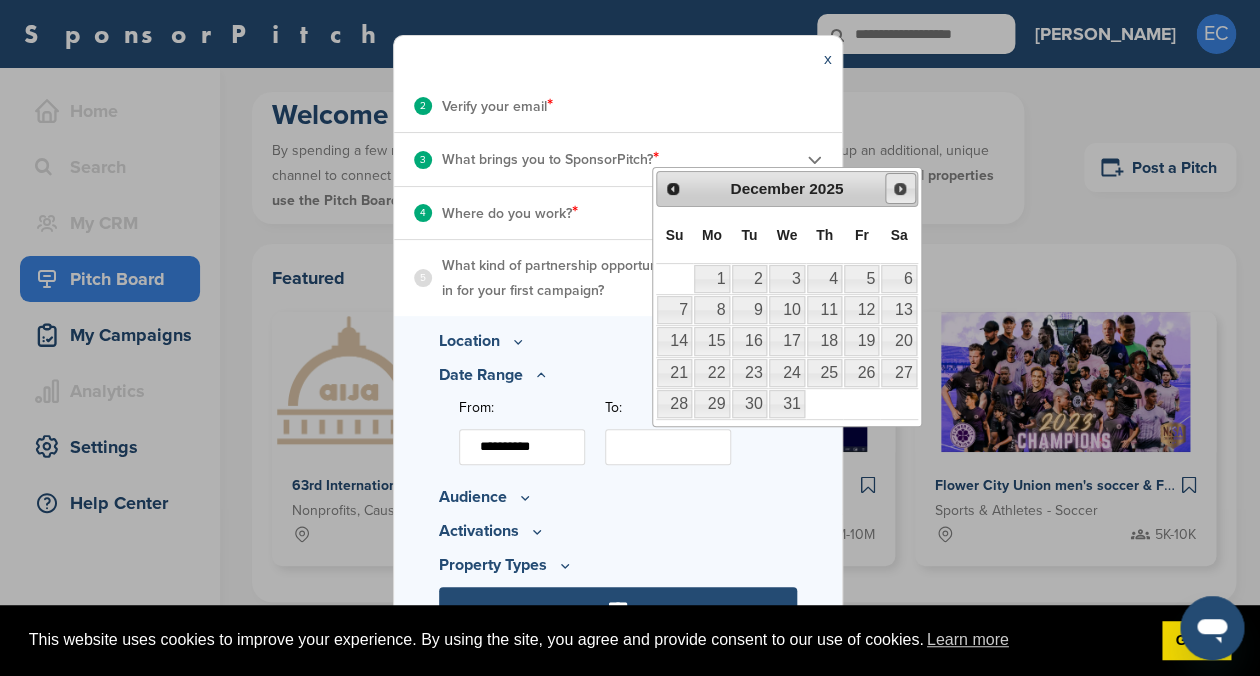 click on "Next" at bounding box center [900, 189] 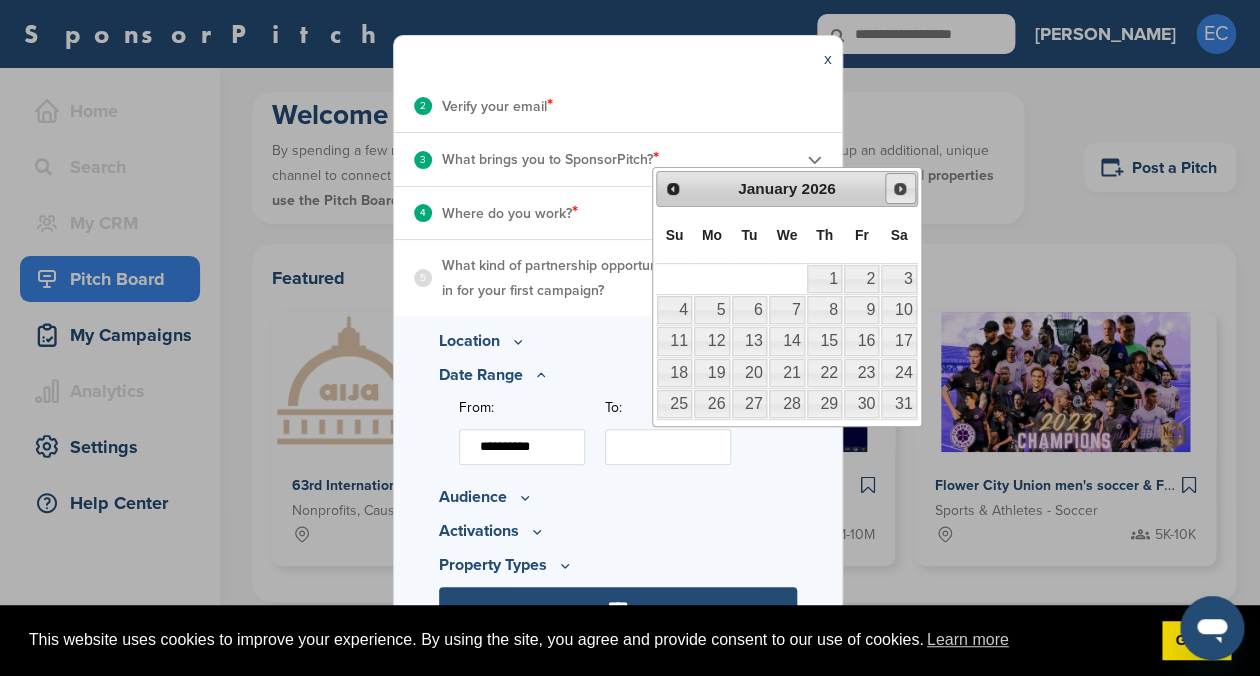 click on "Next" at bounding box center (900, 189) 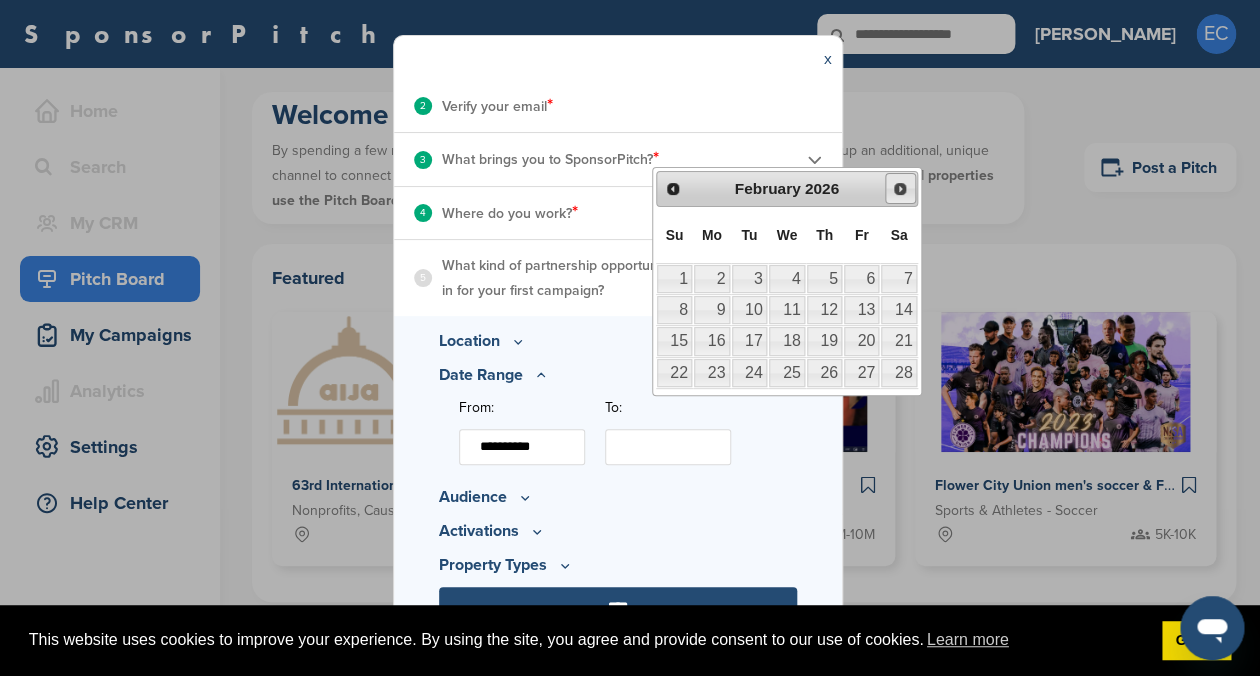 click on "Next" at bounding box center (900, 189) 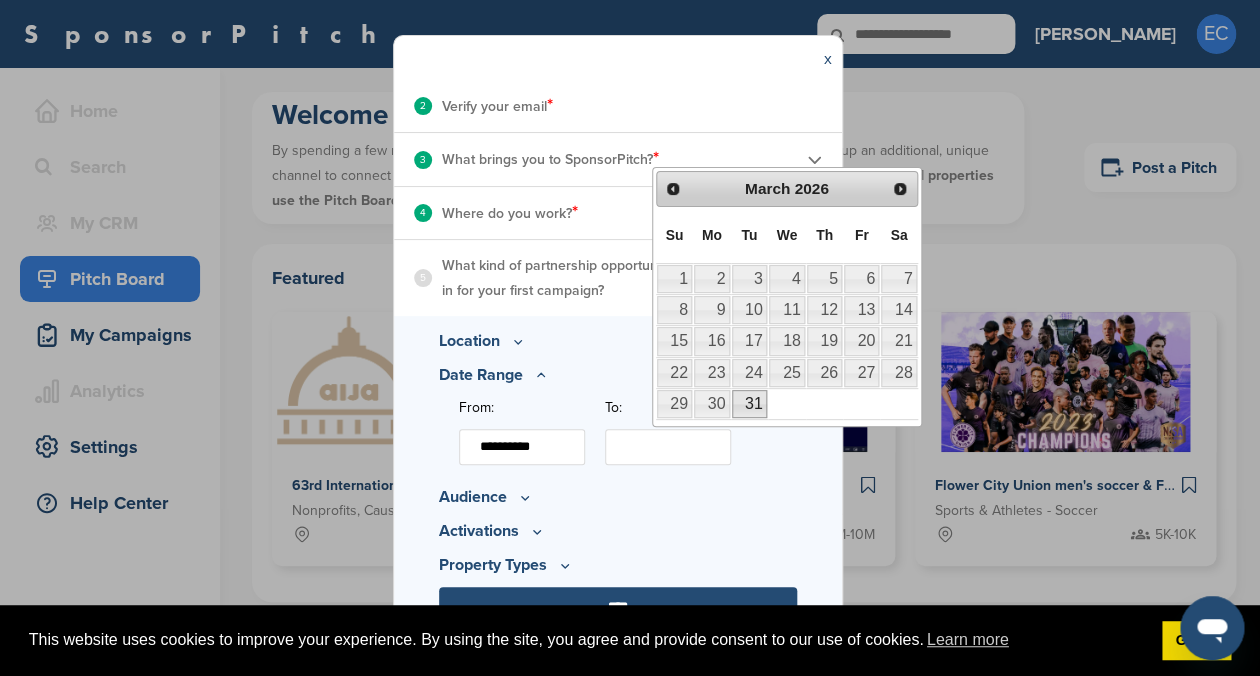click on "31" at bounding box center (749, 404) 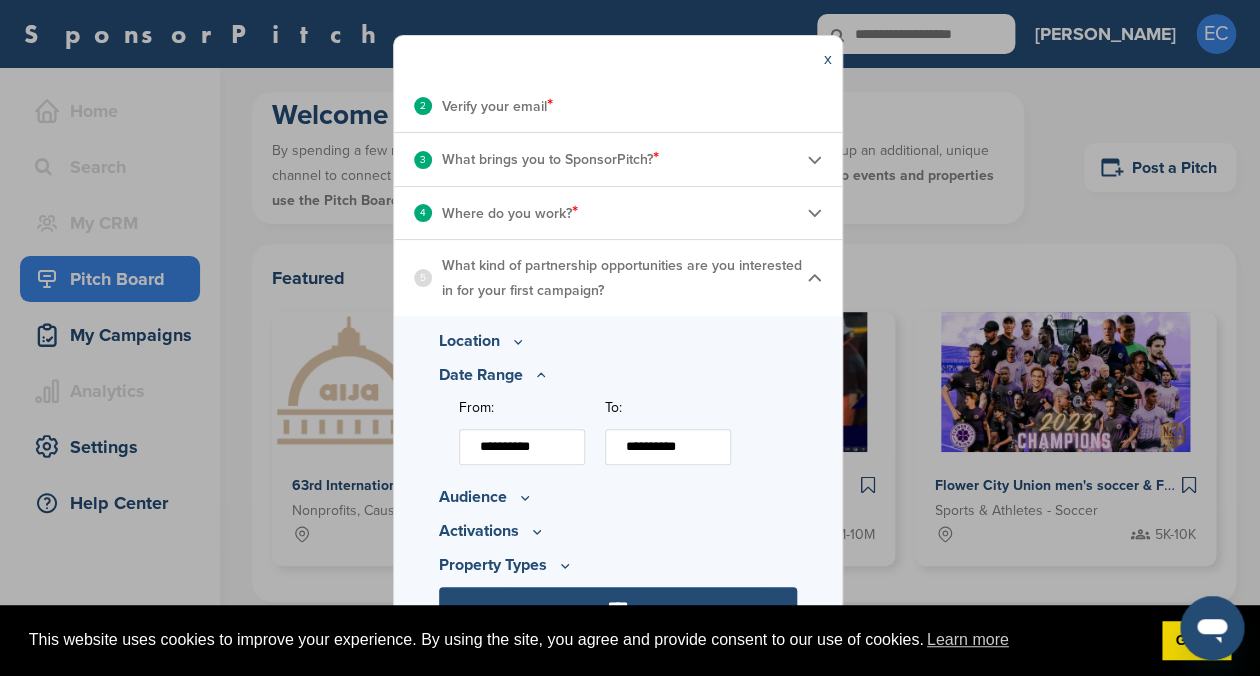 click 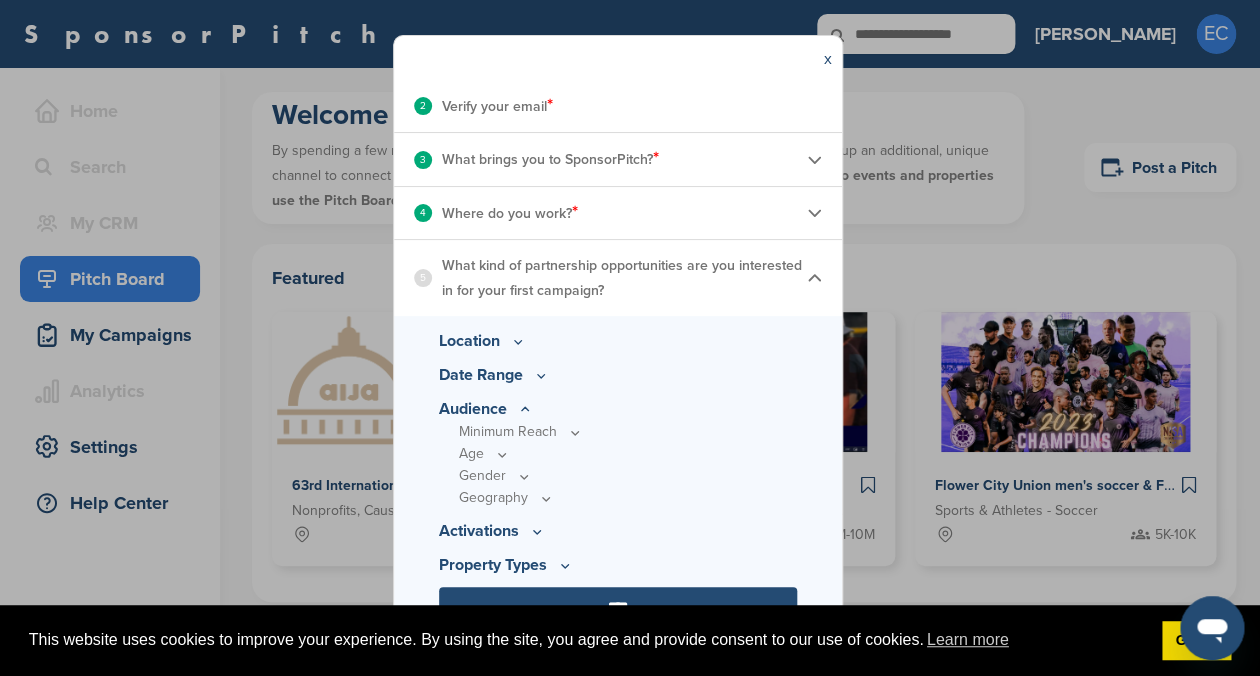 click 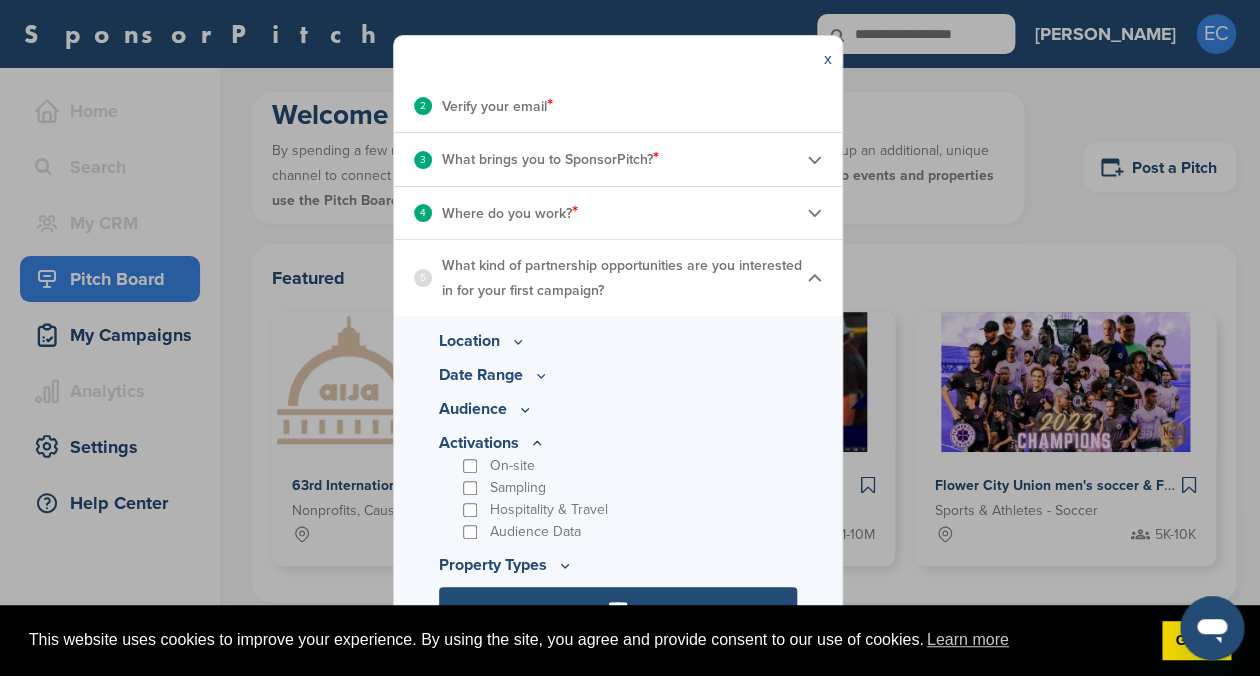 click on "Property Types" at bounding box center [618, 409] 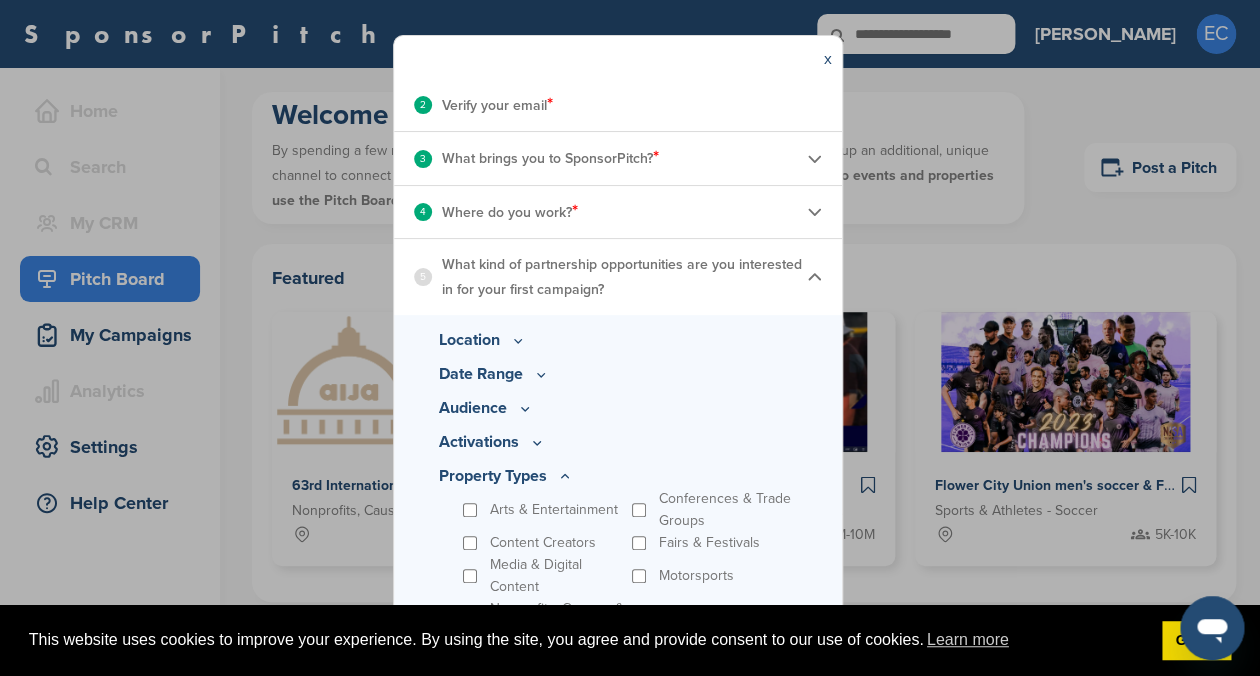 scroll, scrollTop: 382, scrollLeft: 0, axis: vertical 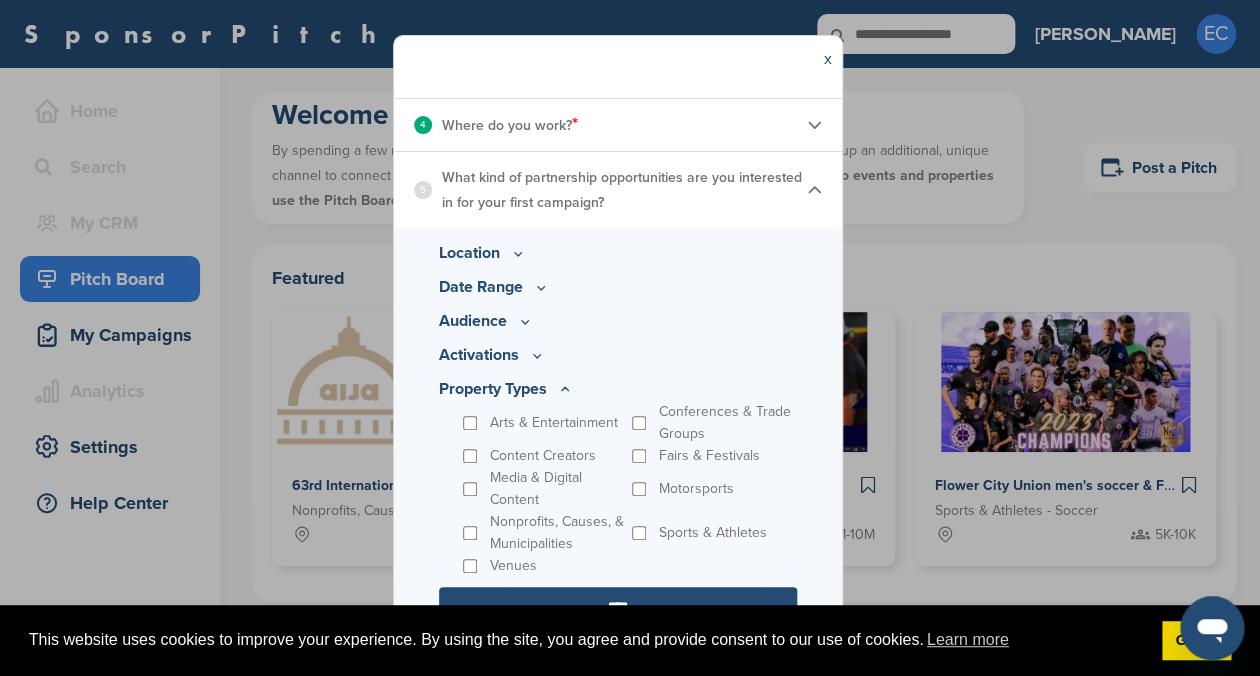 click on "Sports & Athletes" at bounding box center [712, 533] 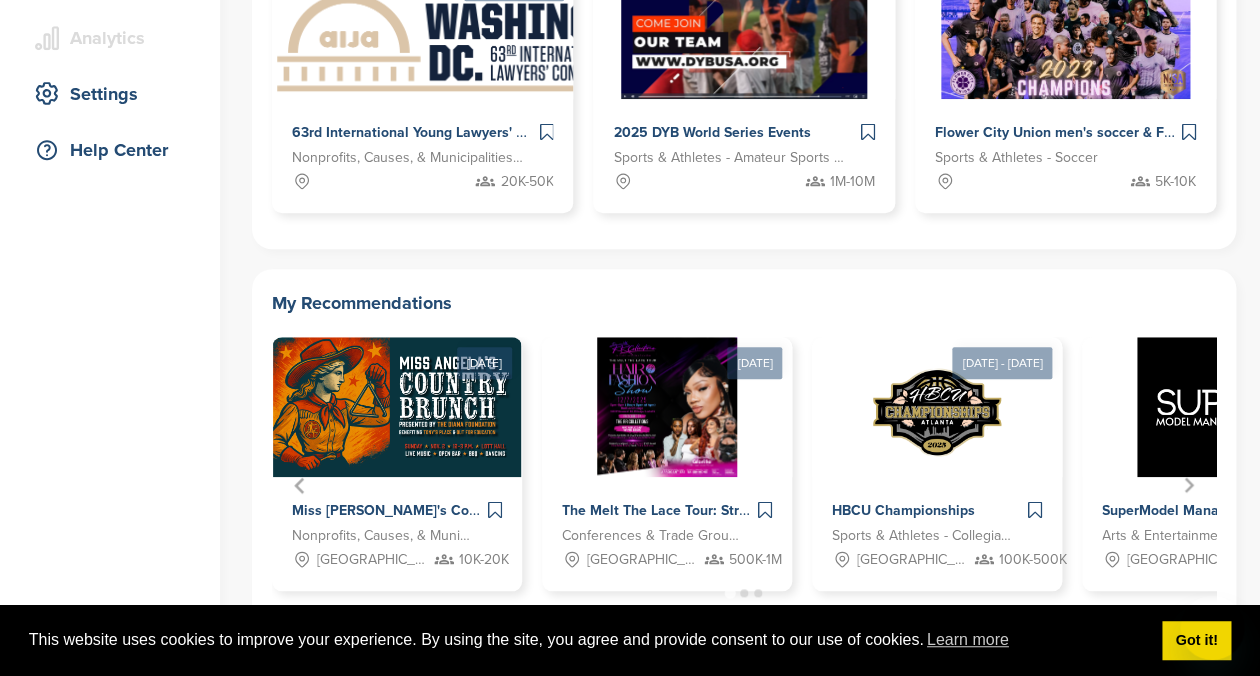 scroll, scrollTop: 353, scrollLeft: 0, axis: vertical 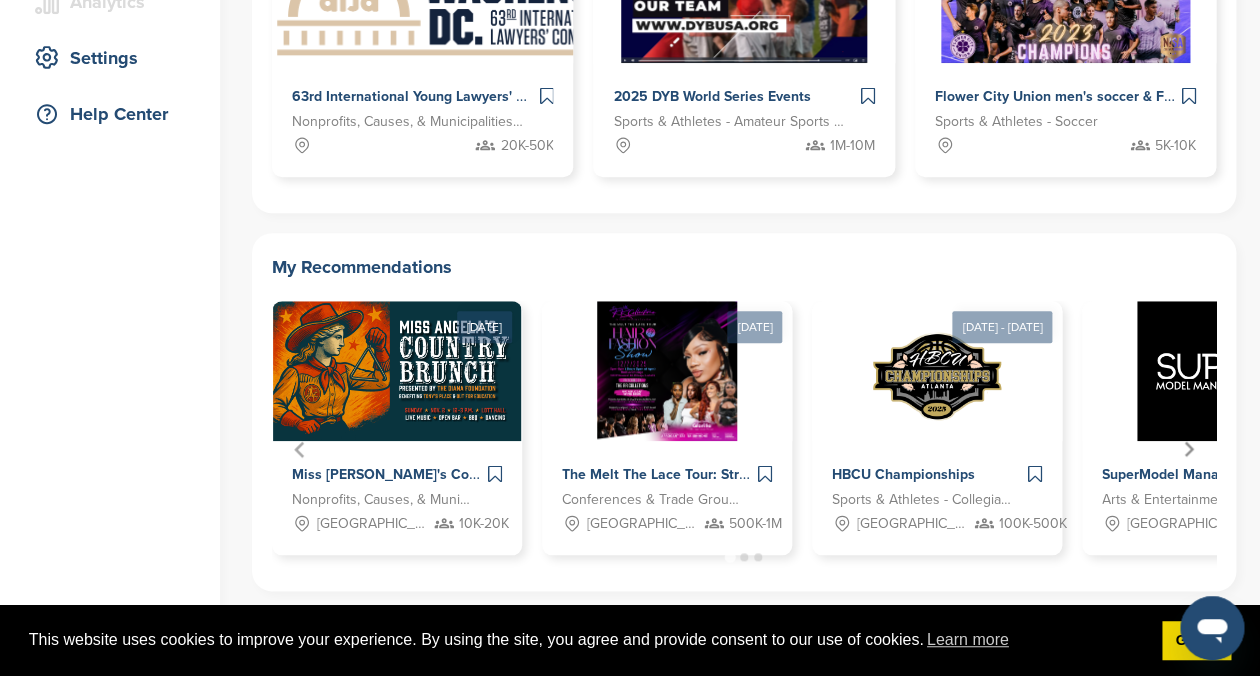 click 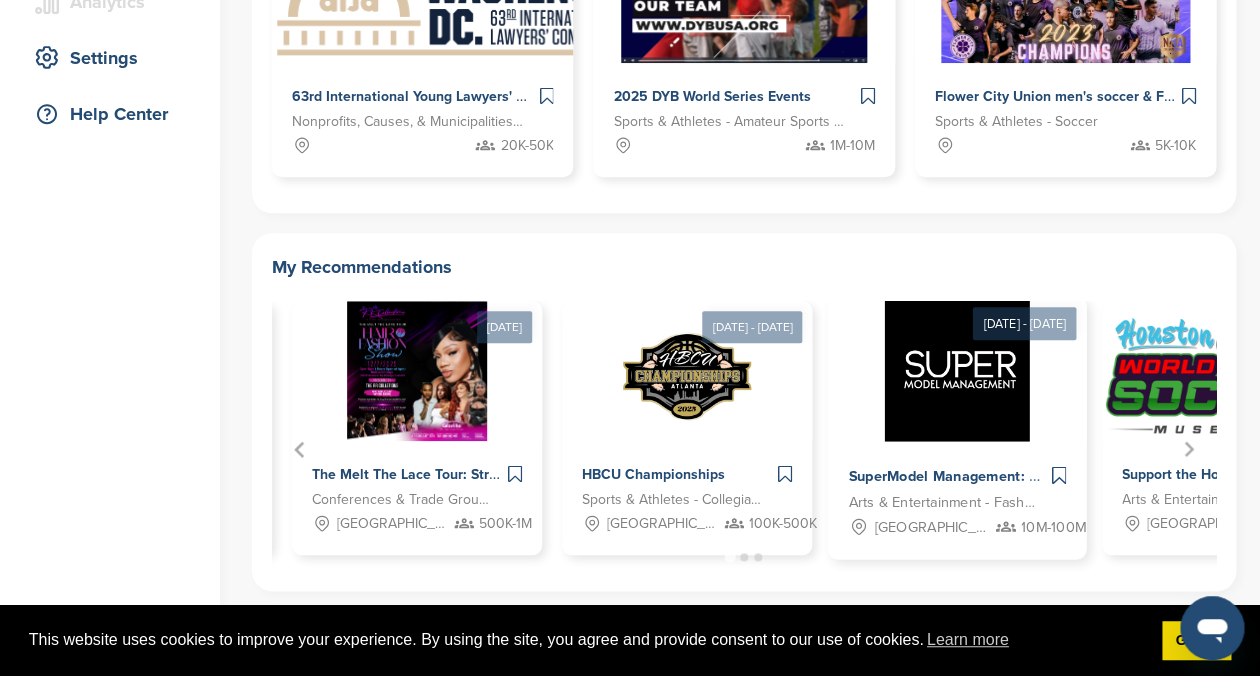 click at bounding box center [957, 368] 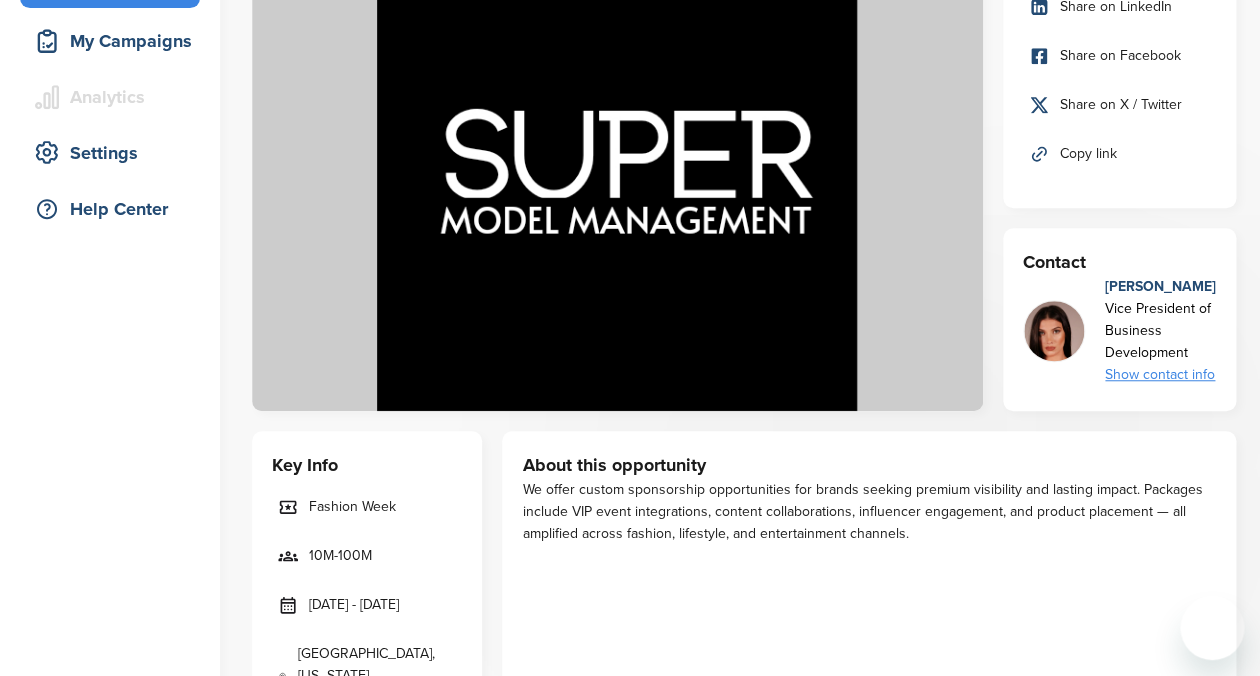 scroll, scrollTop: 383, scrollLeft: 0, axis: vertical 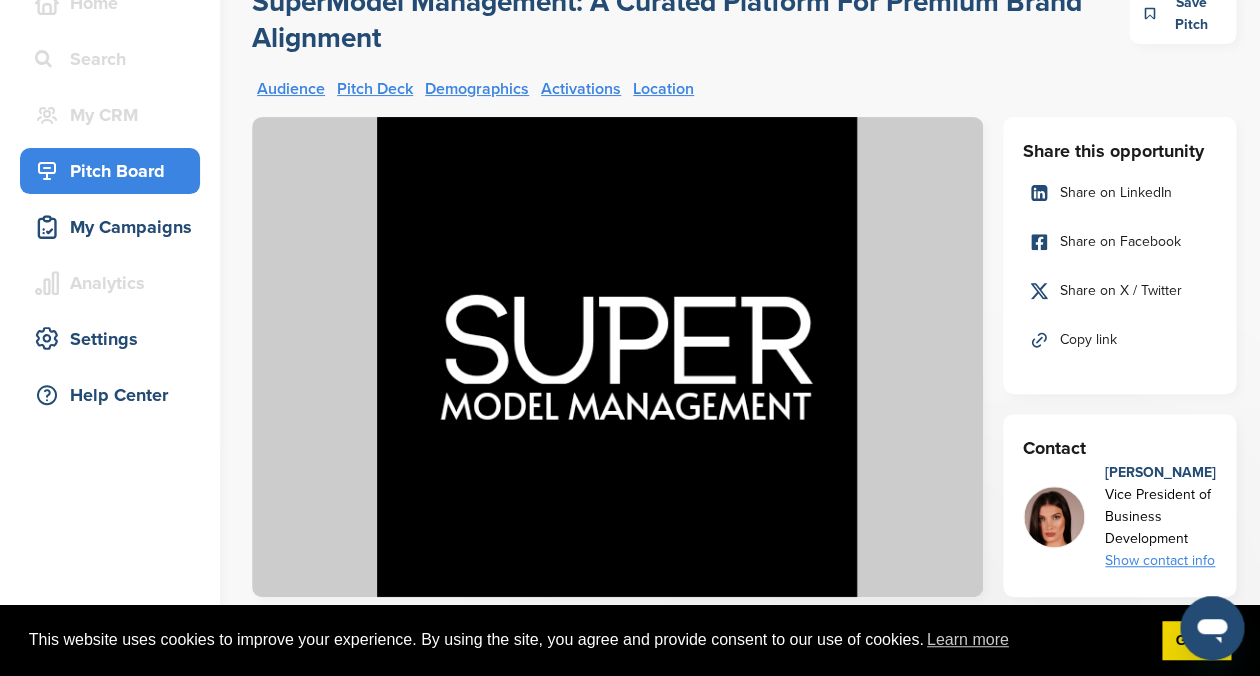 click on "Pitch Deck" at bounding box center (375, 89) 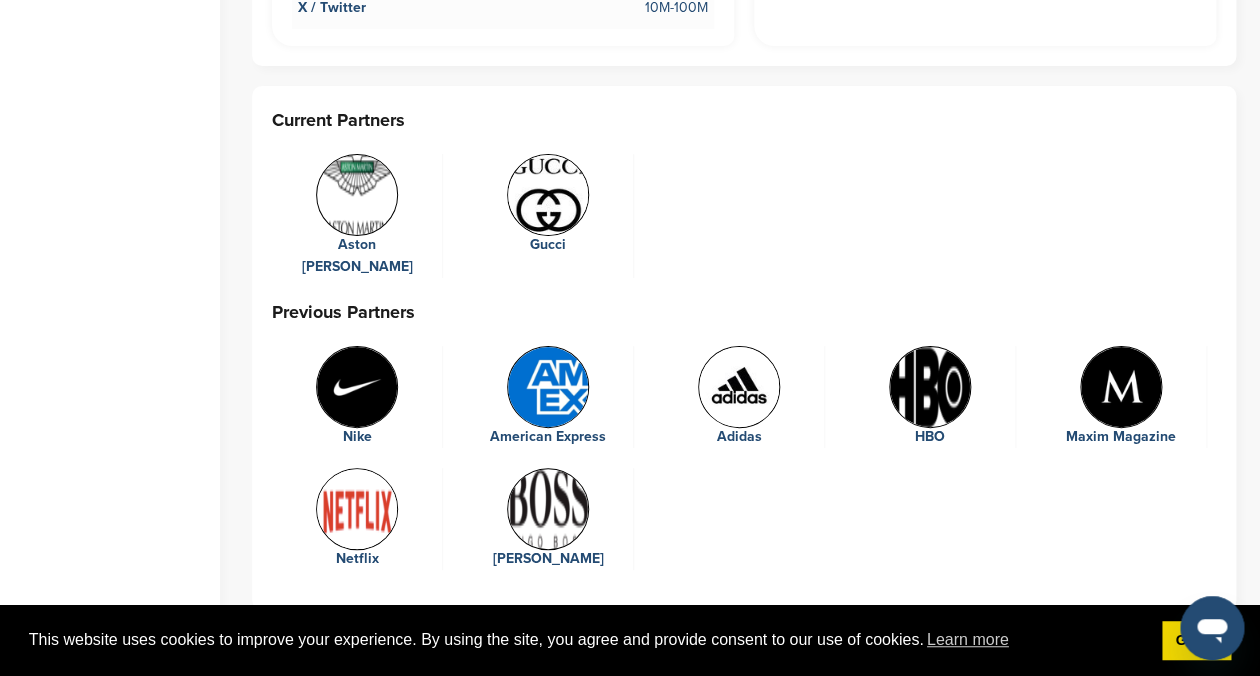 scroll, scrollTop: 4938, scrollLeft: 0, axis: vertical 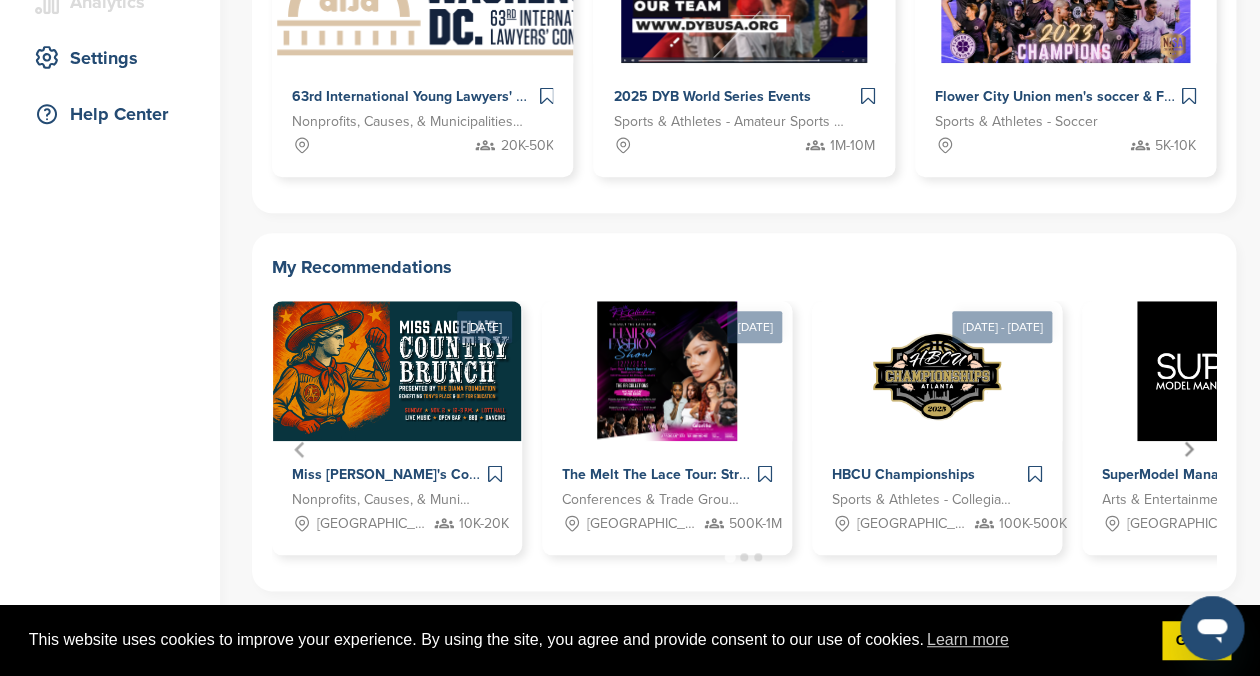 click 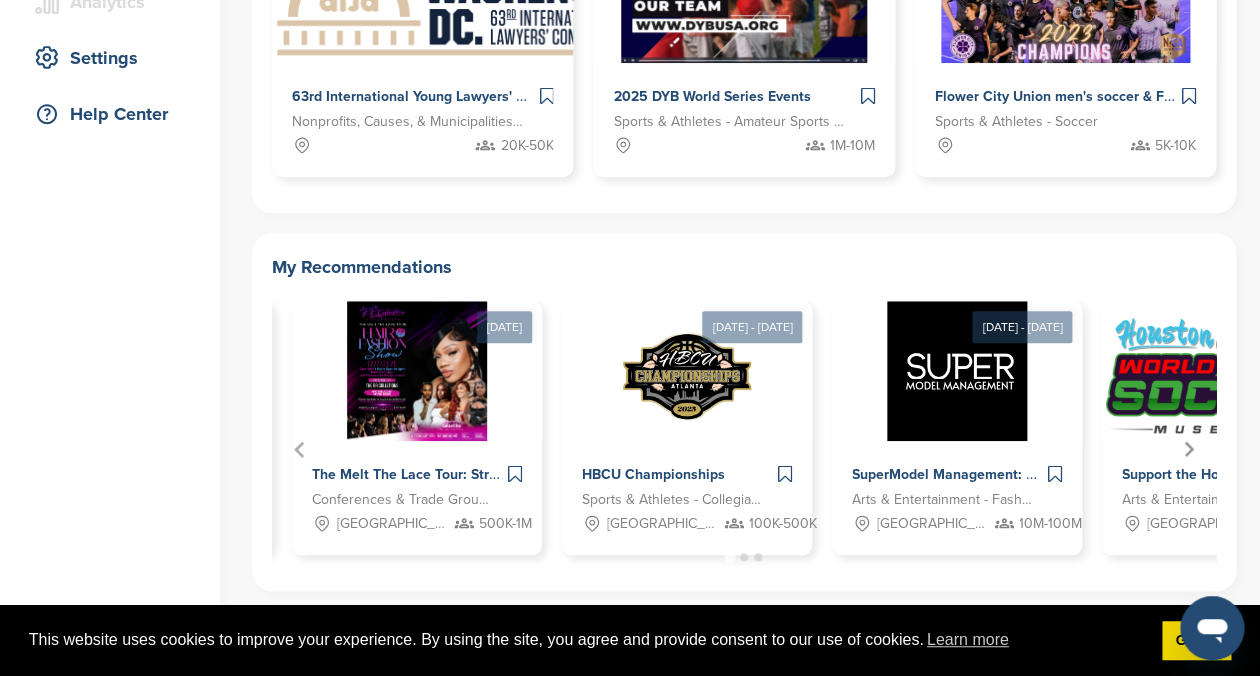 click 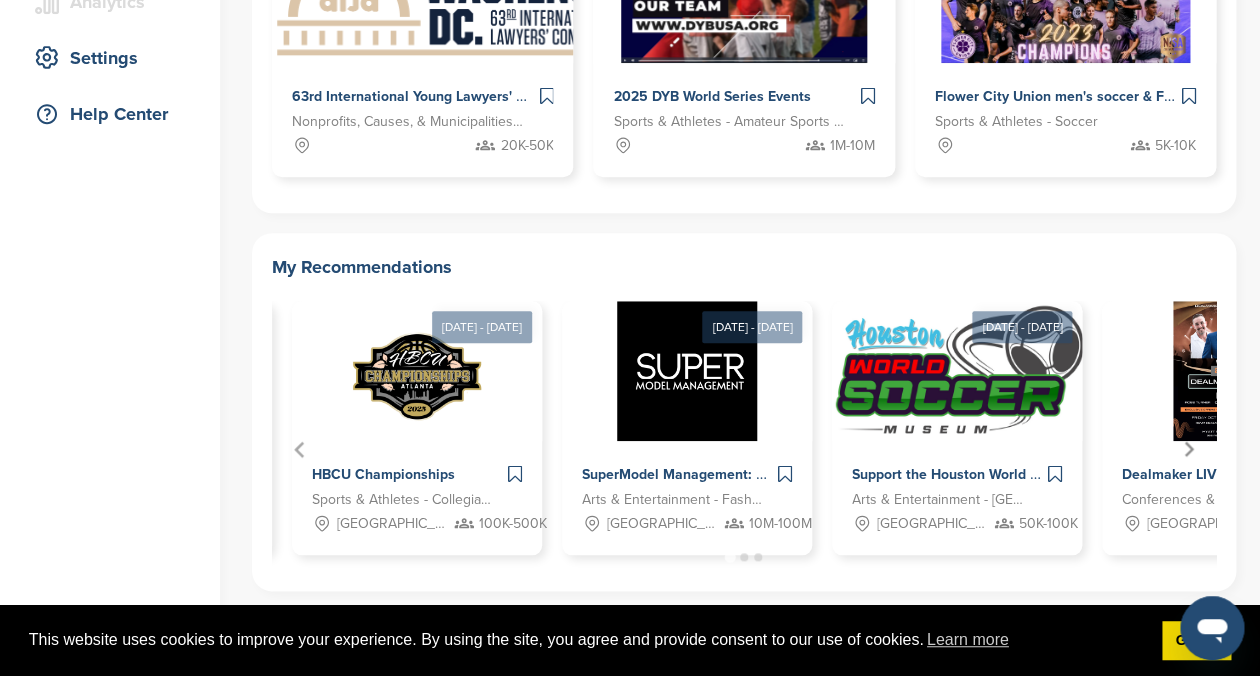 click 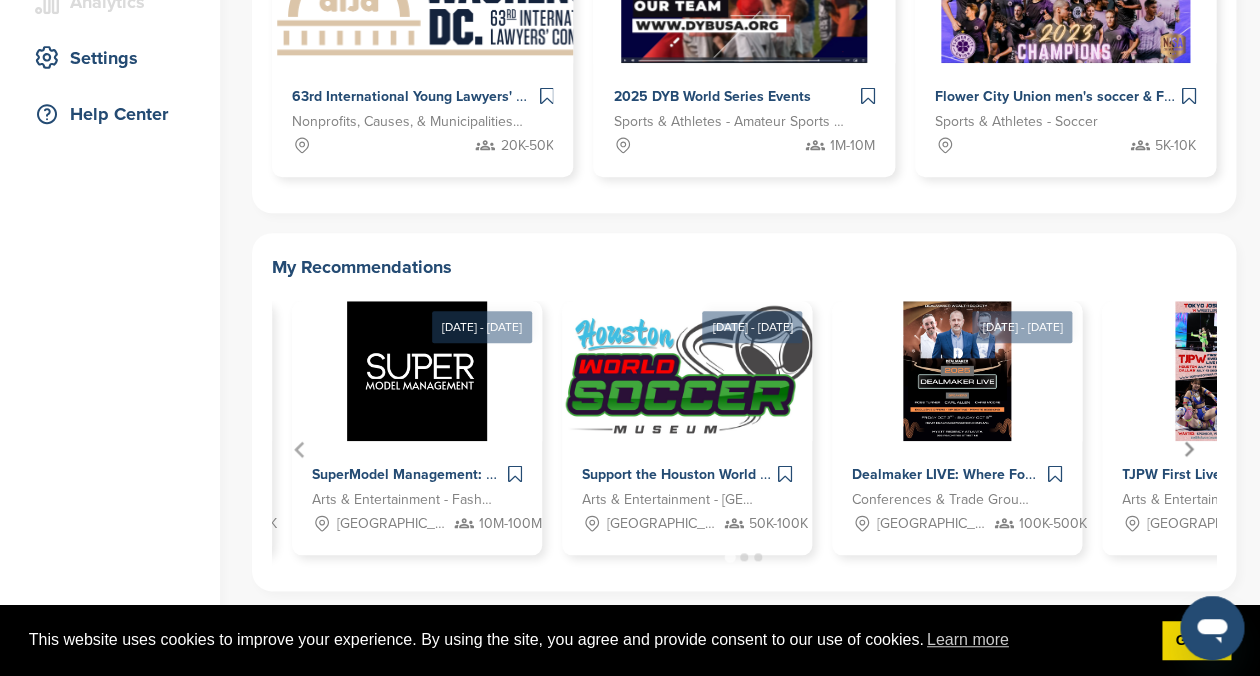 click 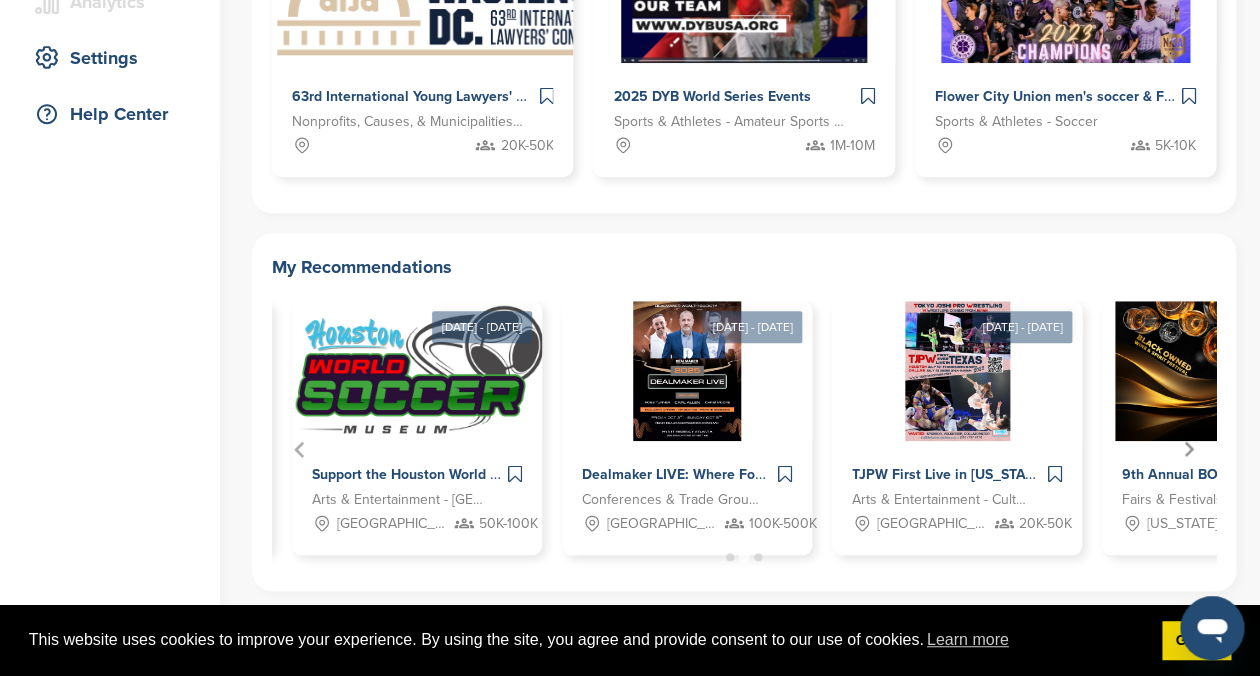 click 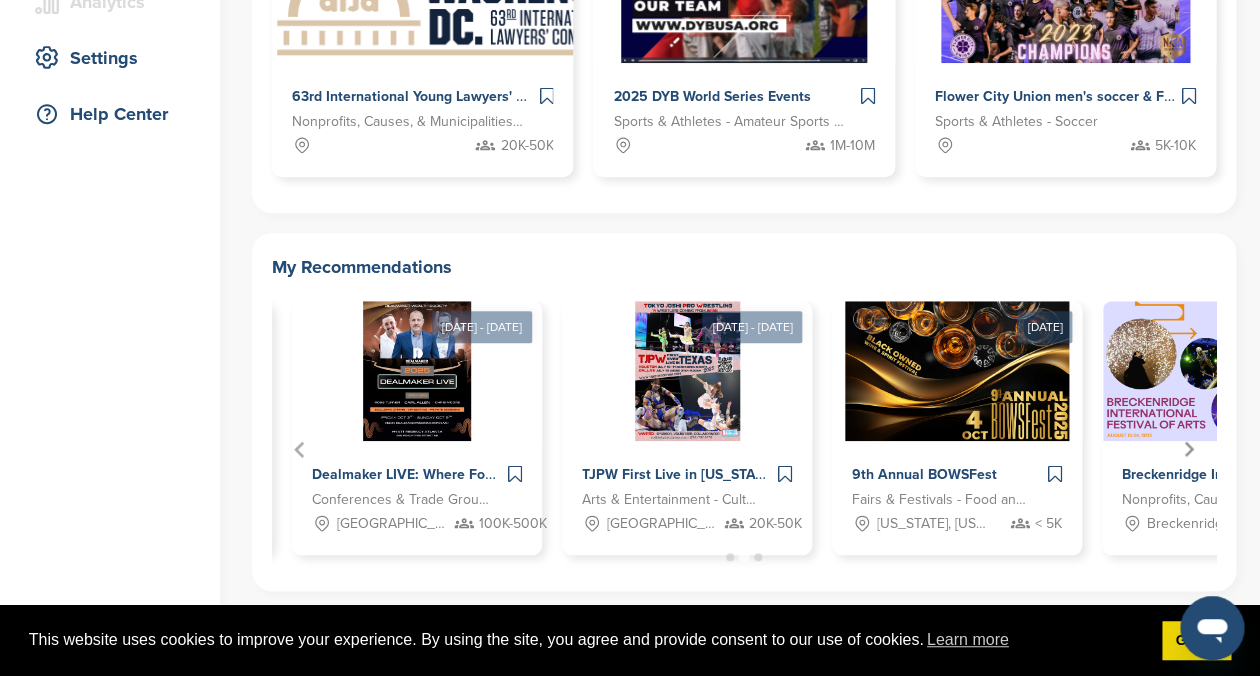 click 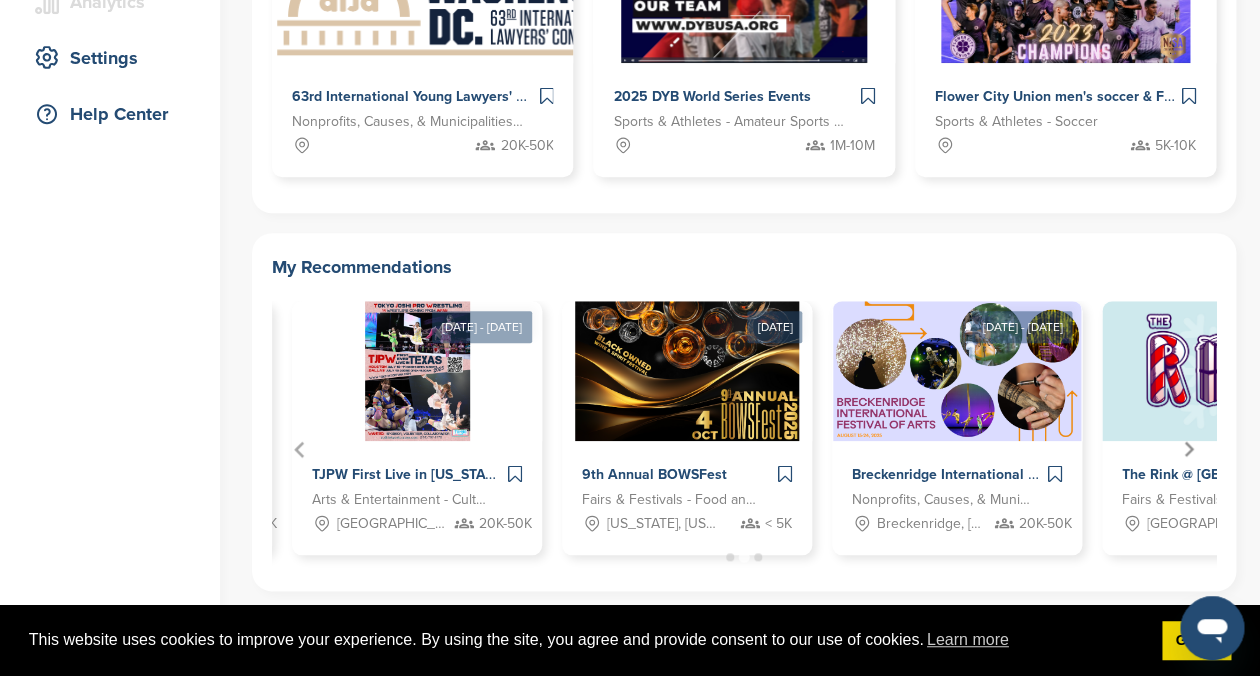 click 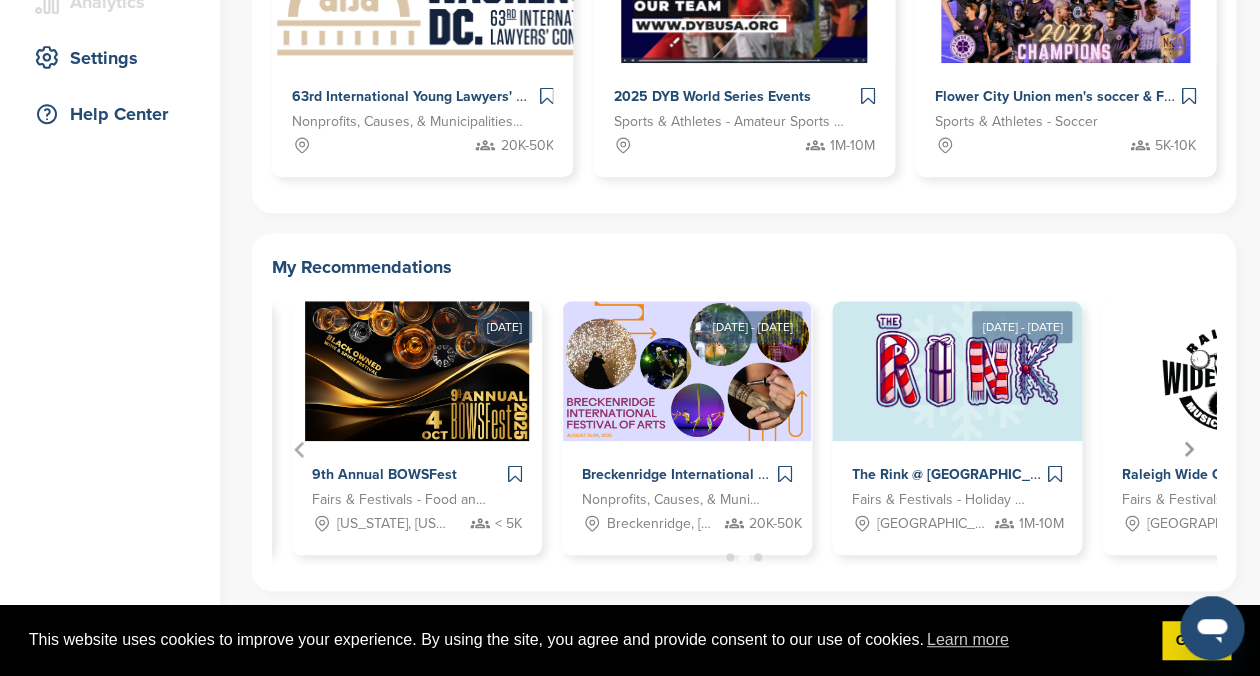 click 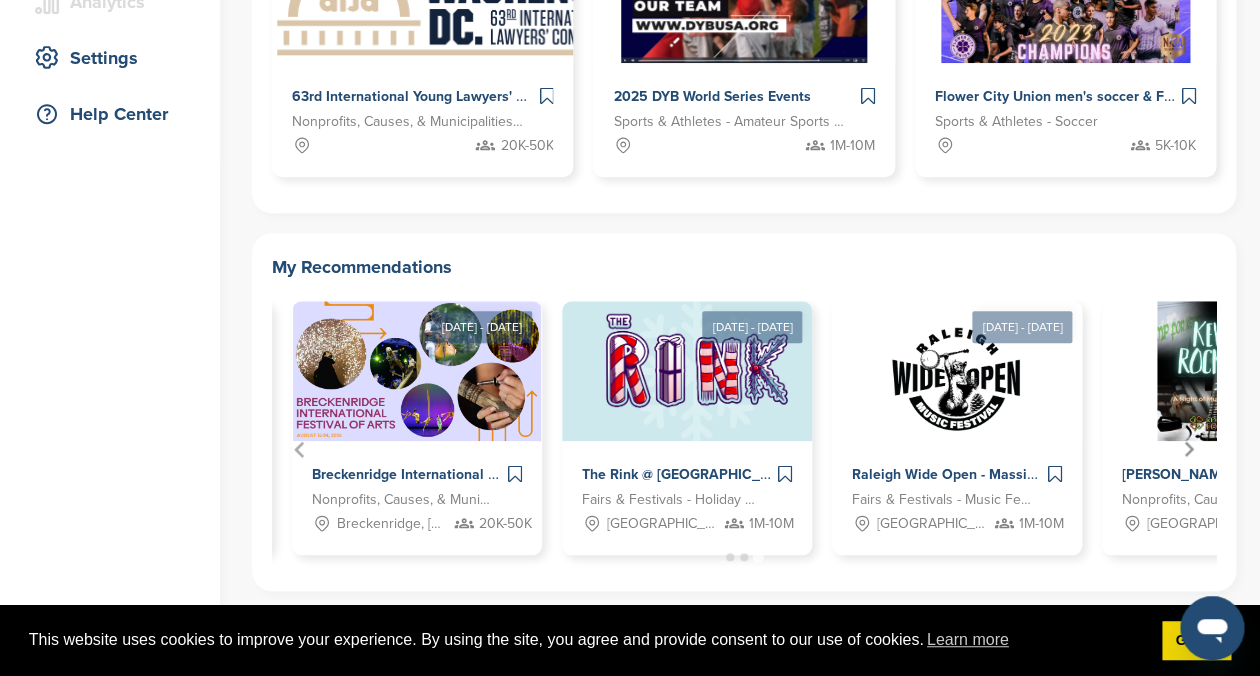 click 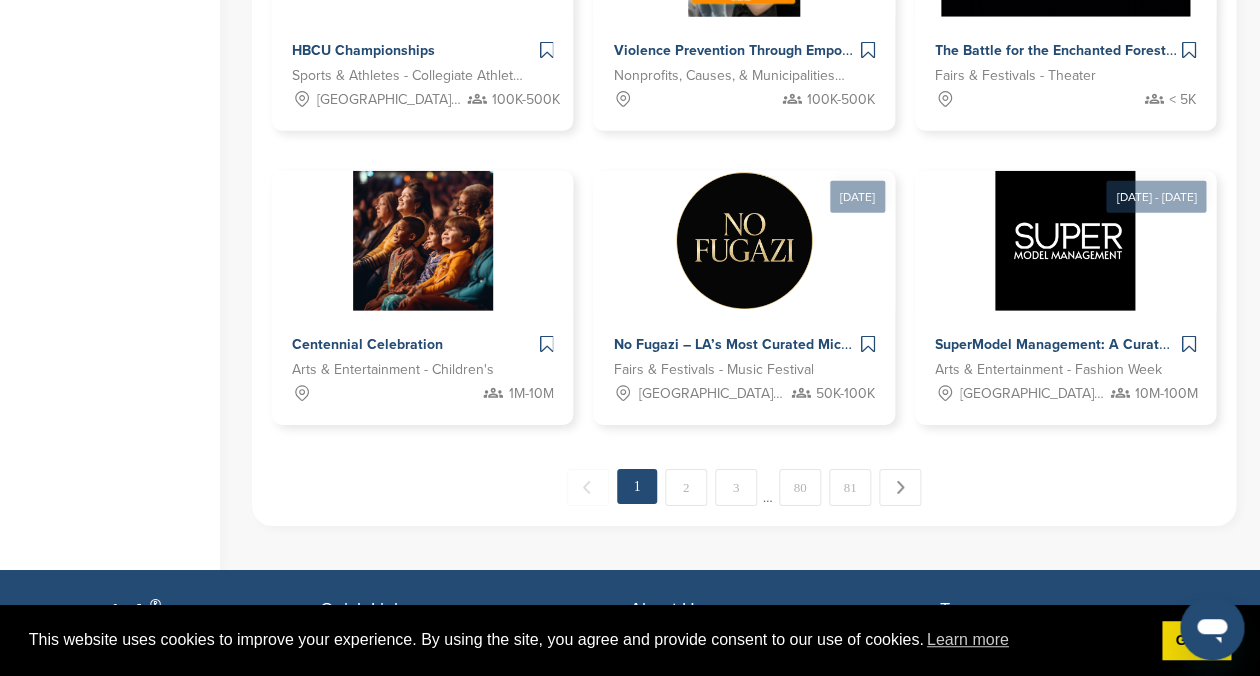 scroll, scrollTop: 1823, scrollLeft: 0, axis: vertical 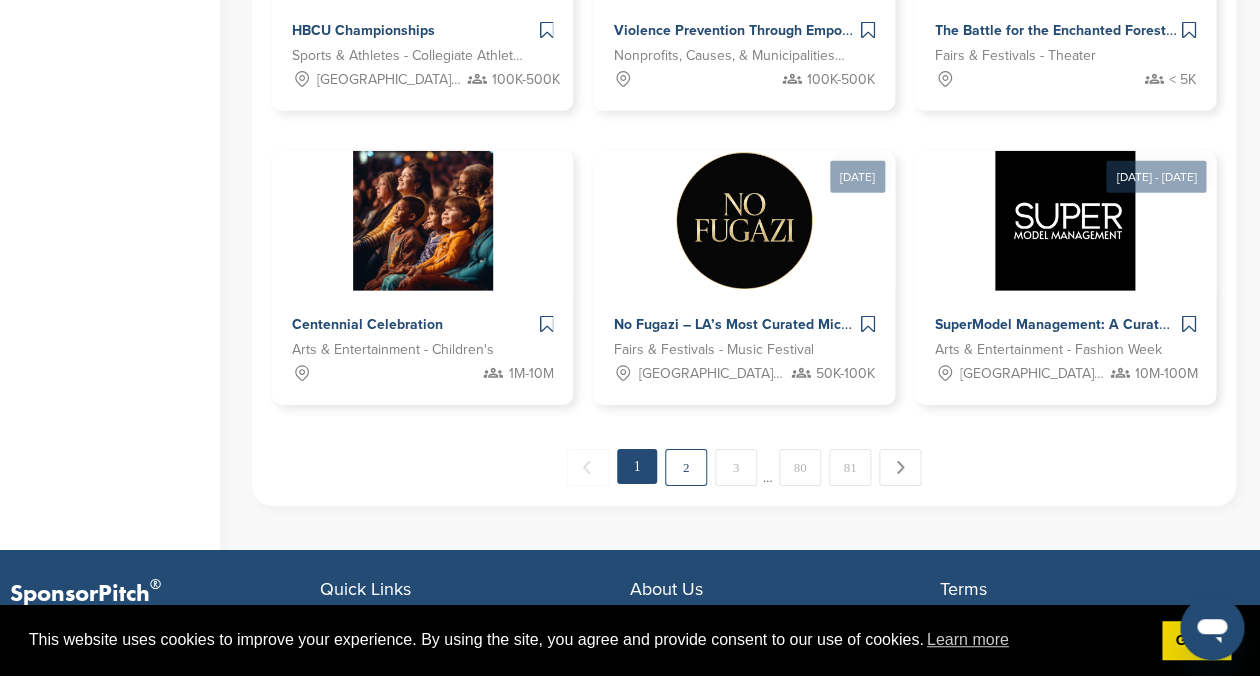 click on "2" at bounding box center (686, 467) 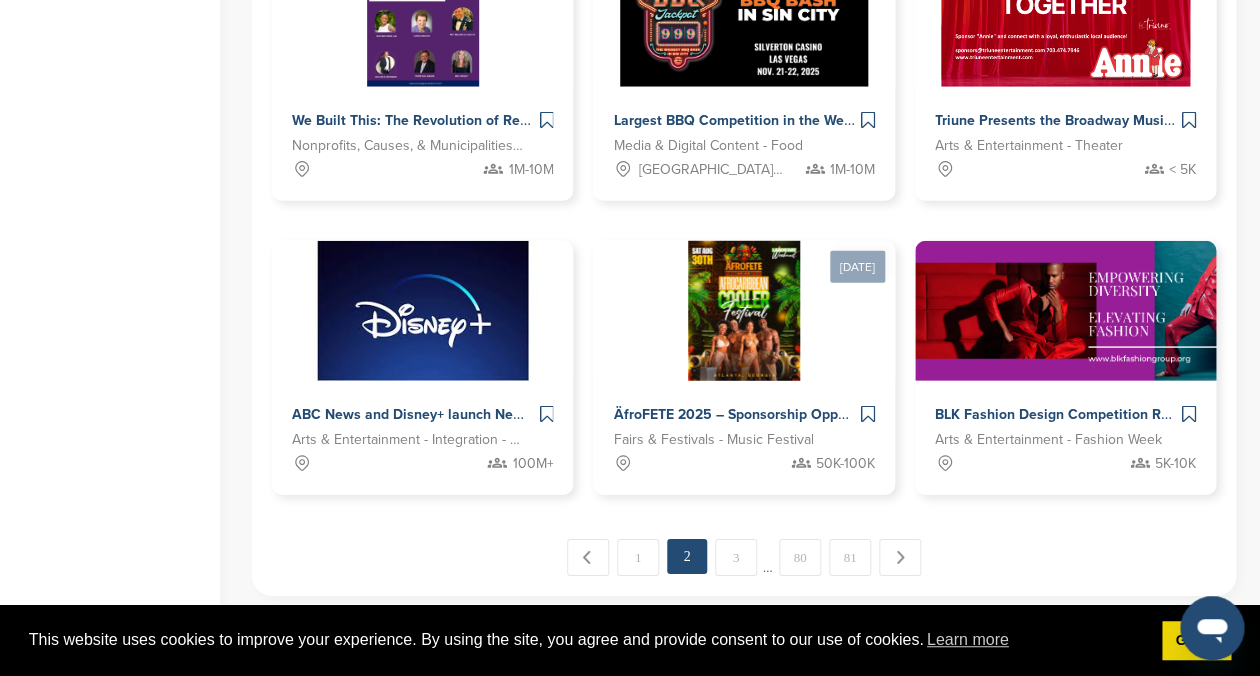 scroll, scrollTop: 1731, scrollLeft: 0, axis: vertical 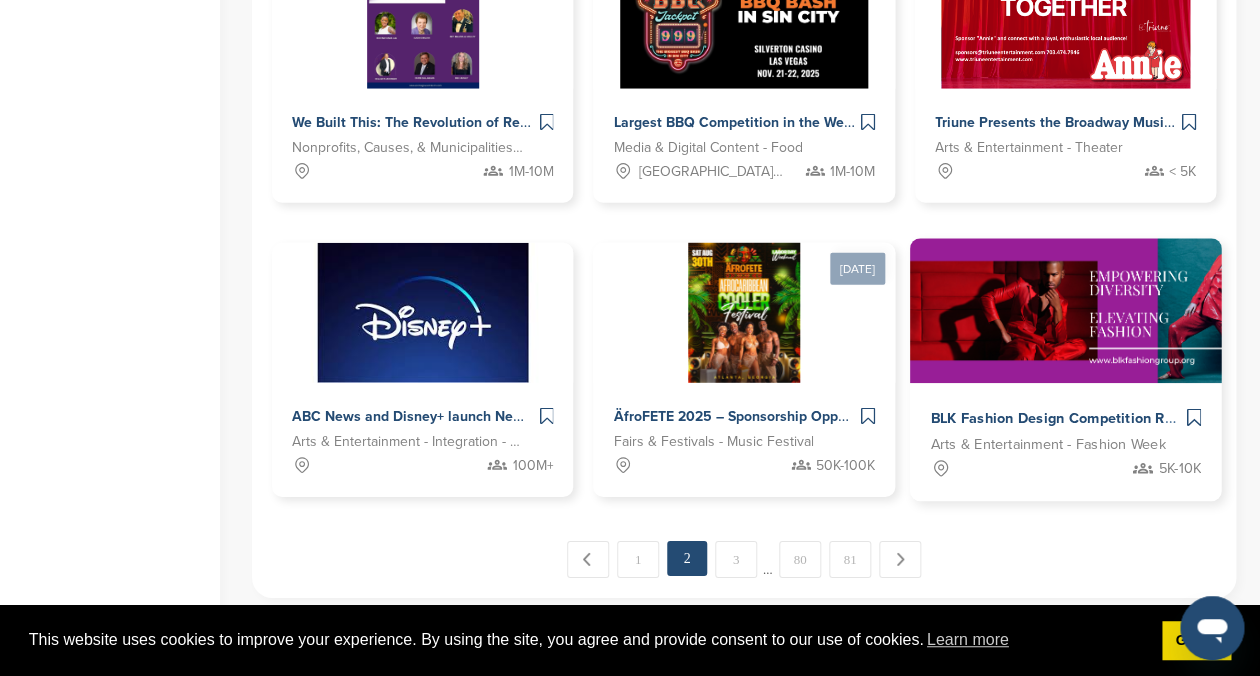 click at bounding box center (1104, 310) 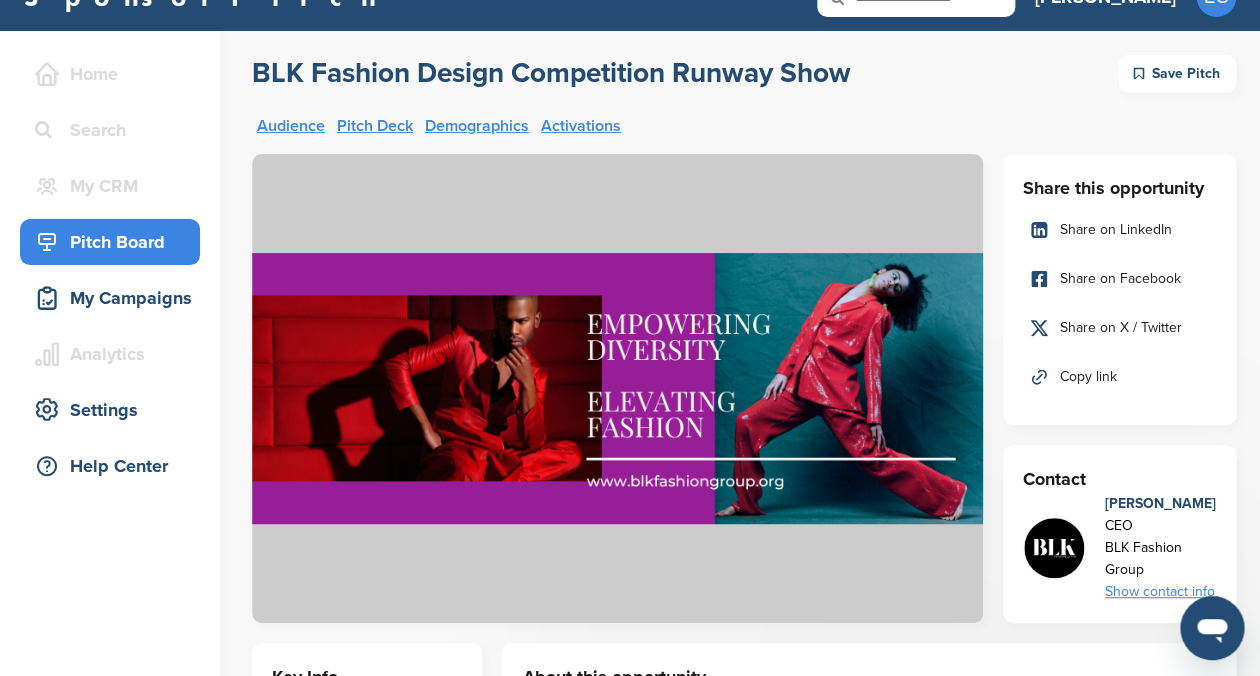 scroll, scrollTop: 61, scrollLeft: 0, axis: vertical 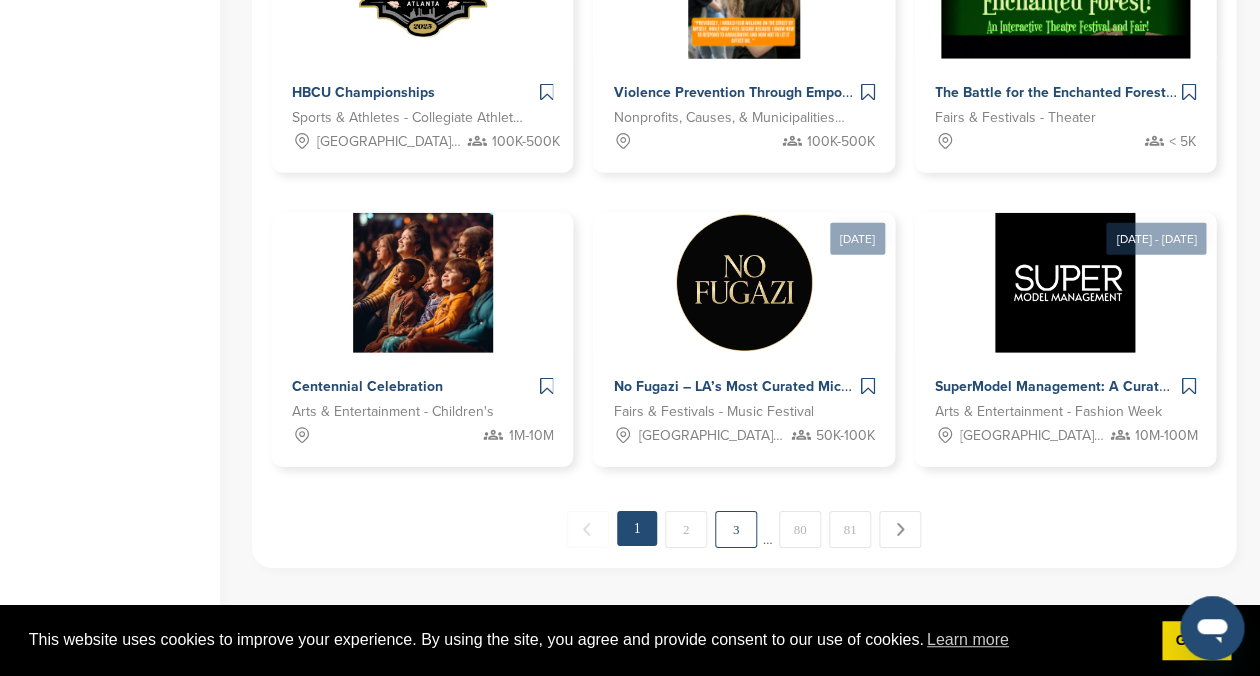 click on "3" at bounding box center [736, 529] 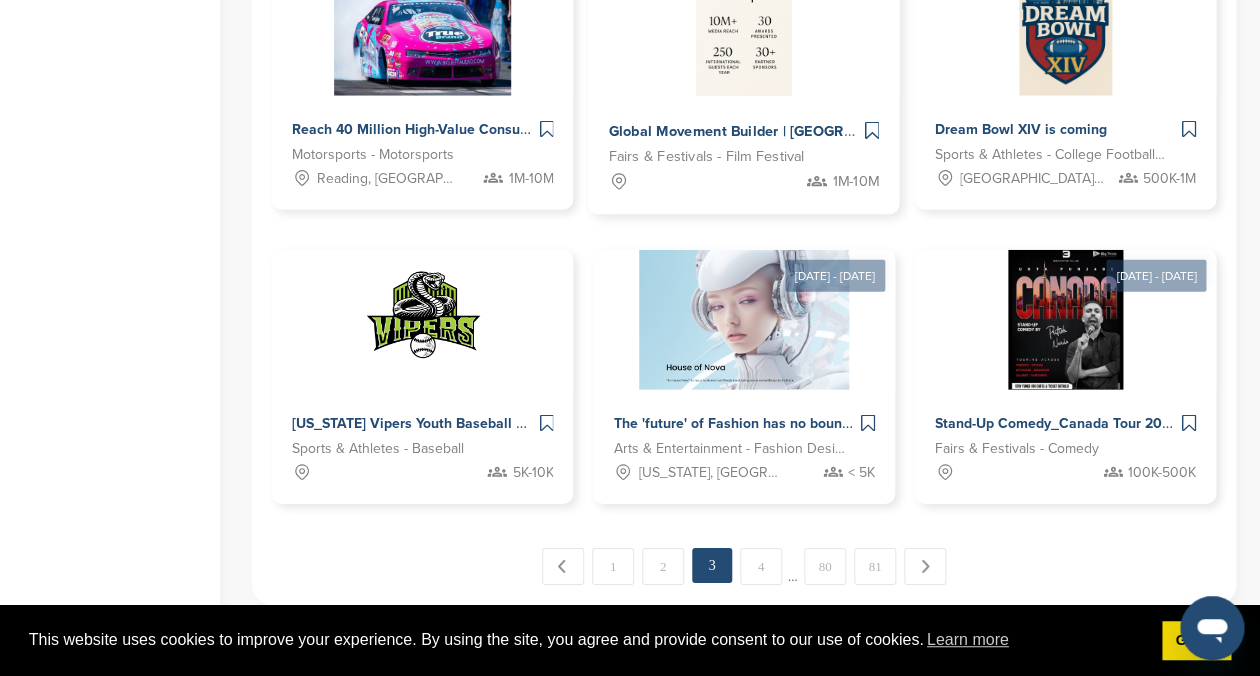 scroll, scrollTop: 1734, scrollLeft: 0, axis: vertical 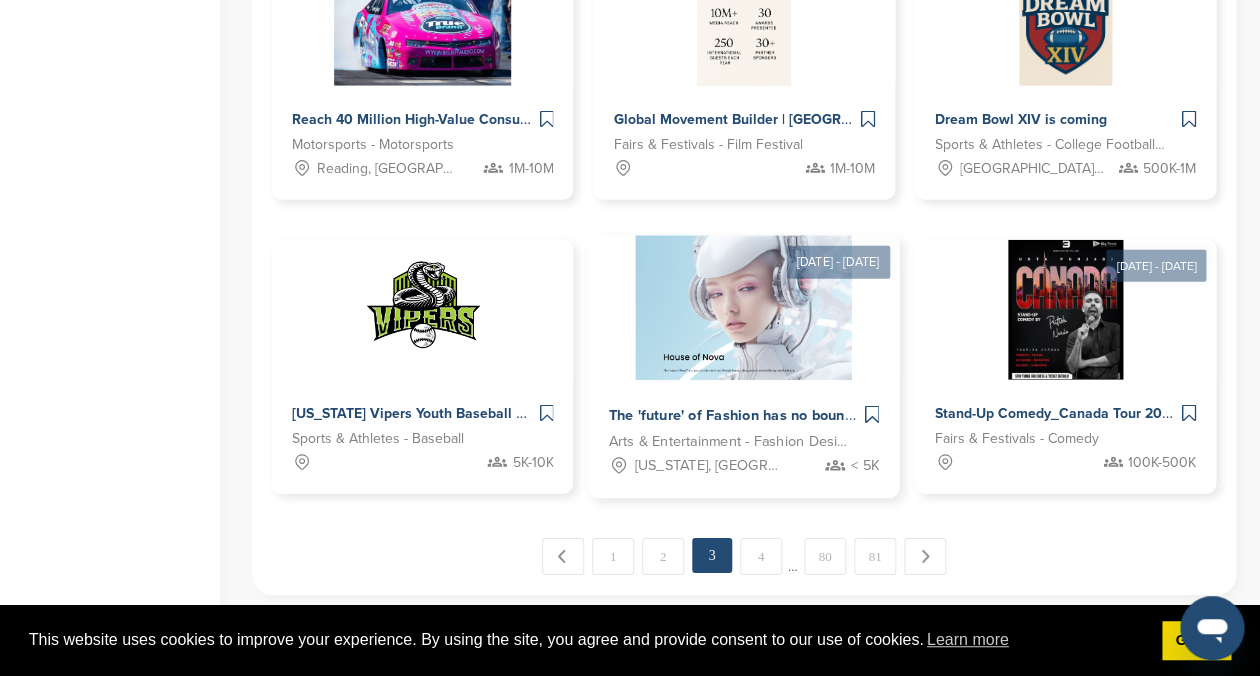 click at bounding box center [744, 307] 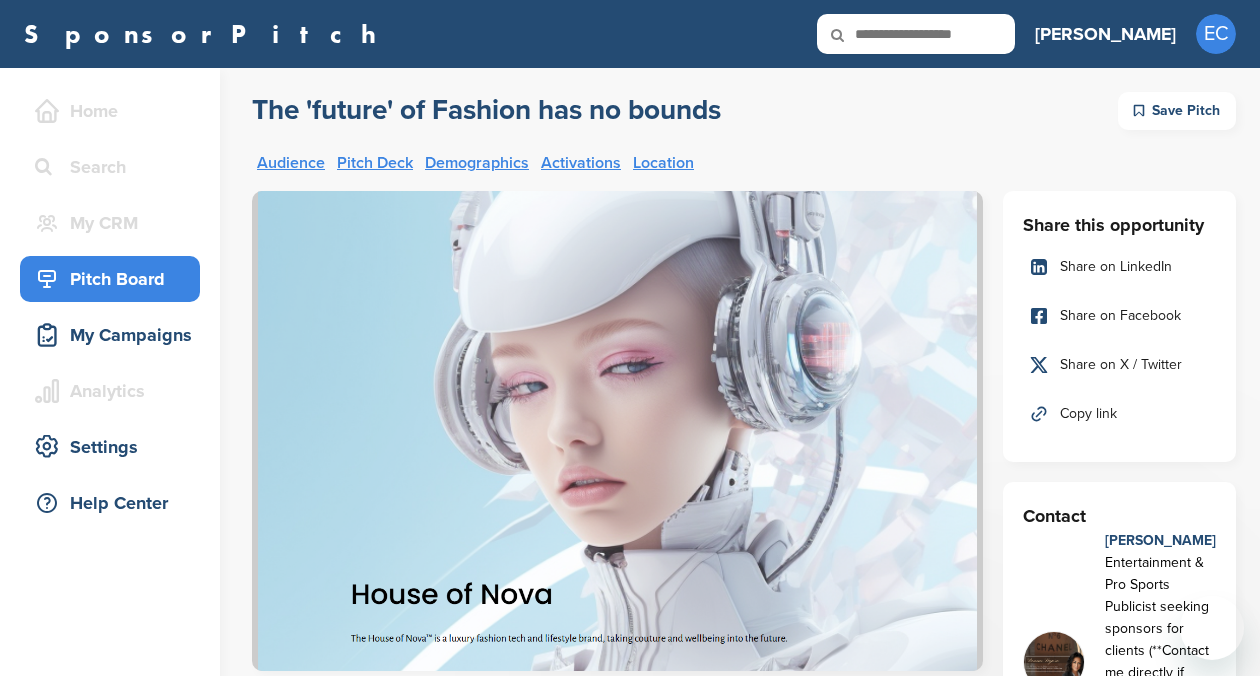 scroll, scrollTop: 0, scrollLeft: 0, axis: both 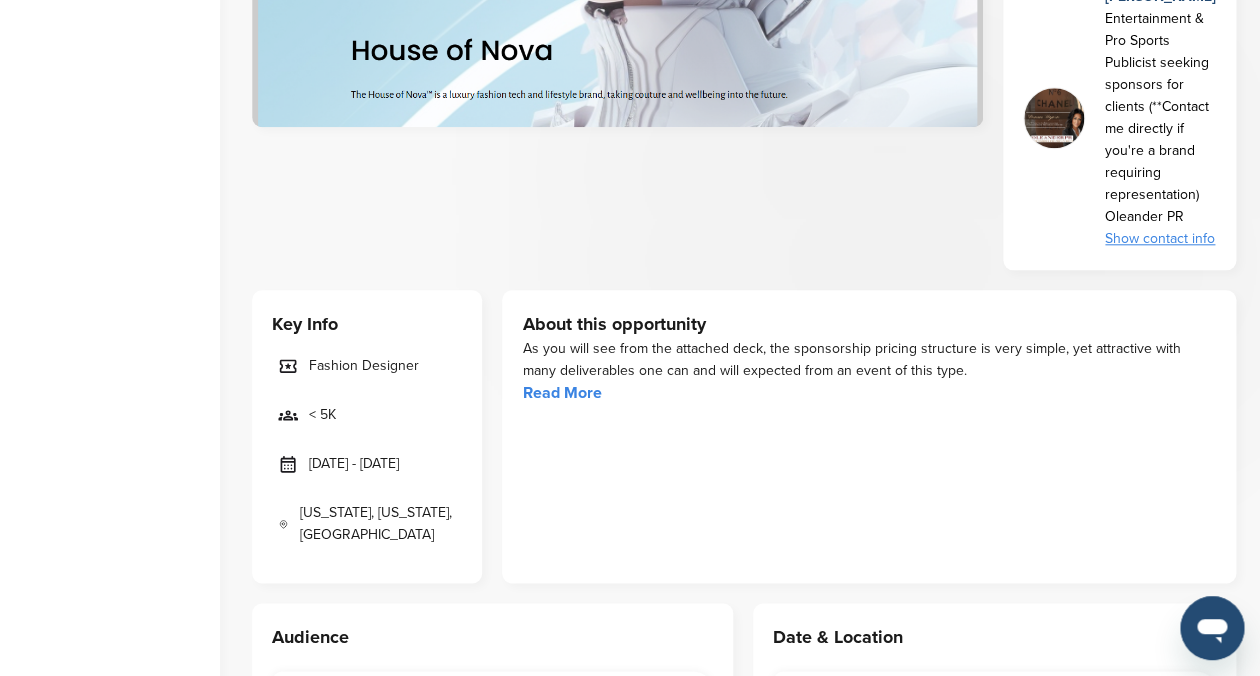 click on "Read More" at bounding box center (561, 393) 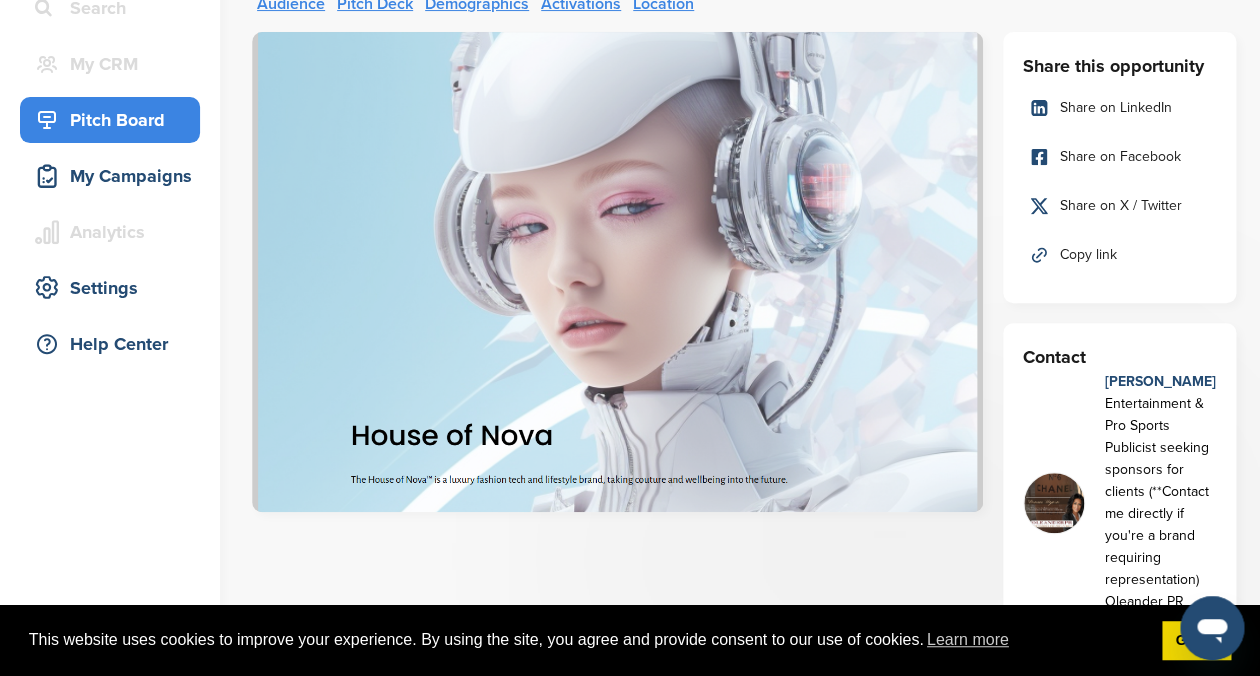 scroll, scrollTop: 0, scrollLeft: 0, axis: both 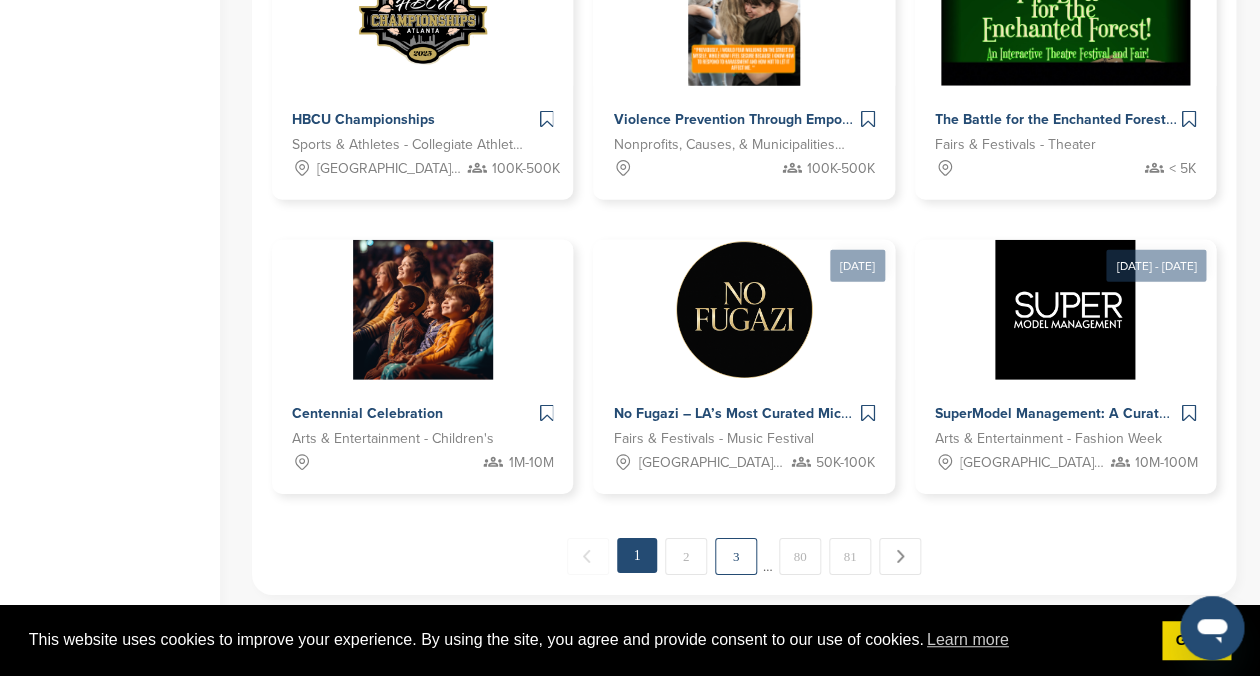 click on "3" at bounding box center (736, 556) 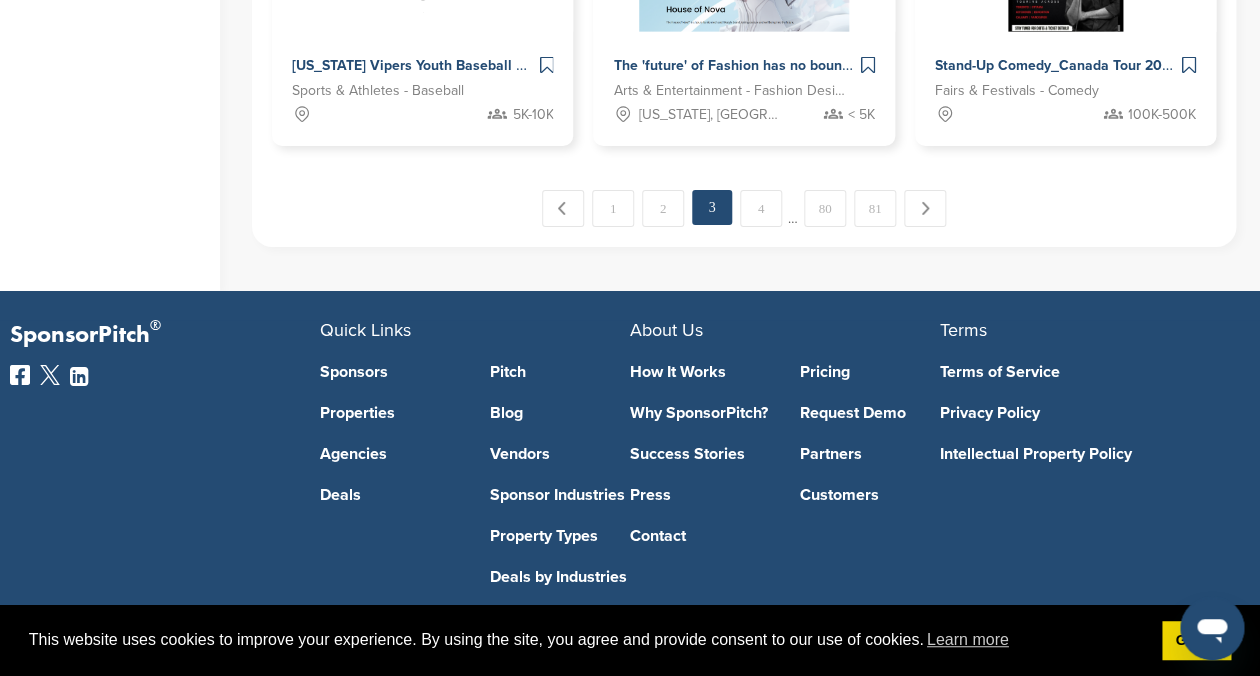 scroll, scrollTop: 2084, scrollLeft: 0, axis: vertical 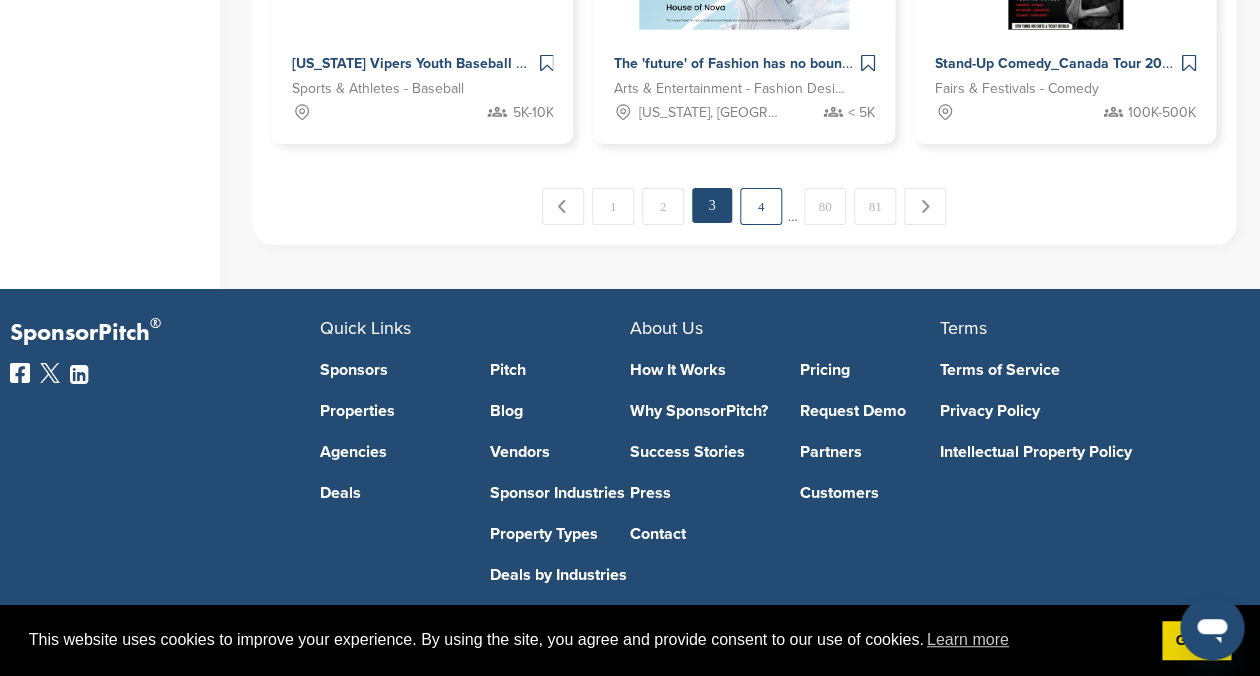 click on "4" at bounding box center [761, 206] 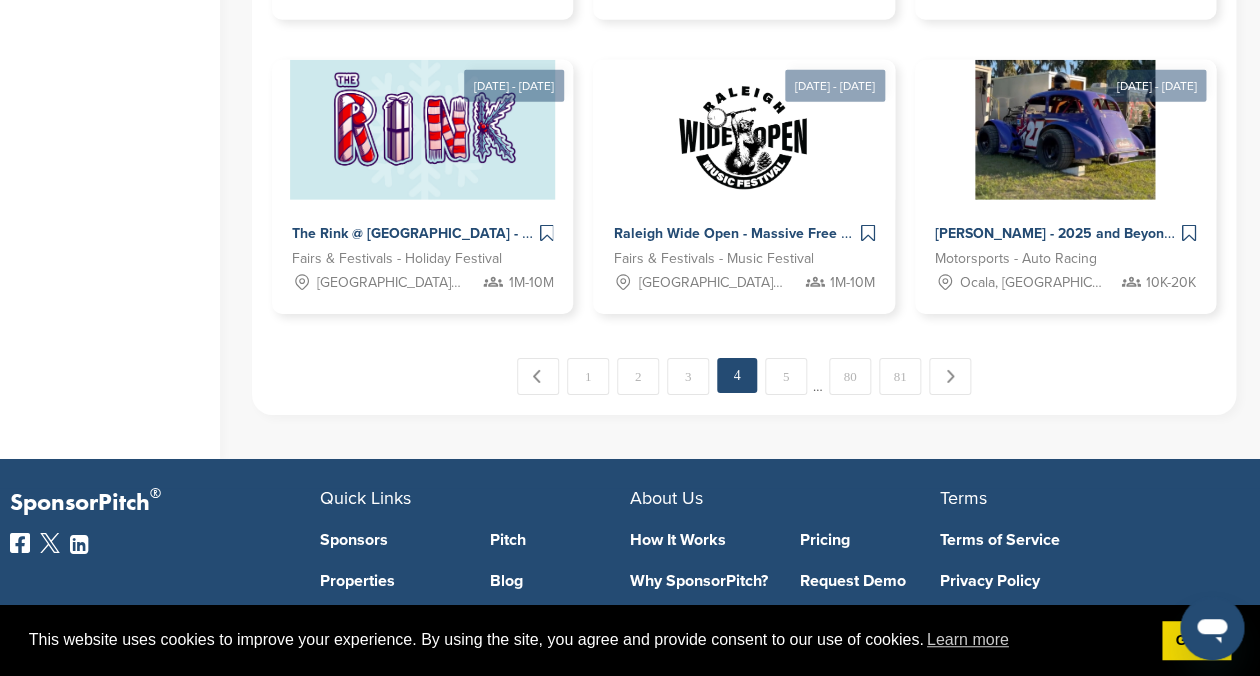 scroll, scrollTop: 1928, scrollLeft: 0, axis: vertical 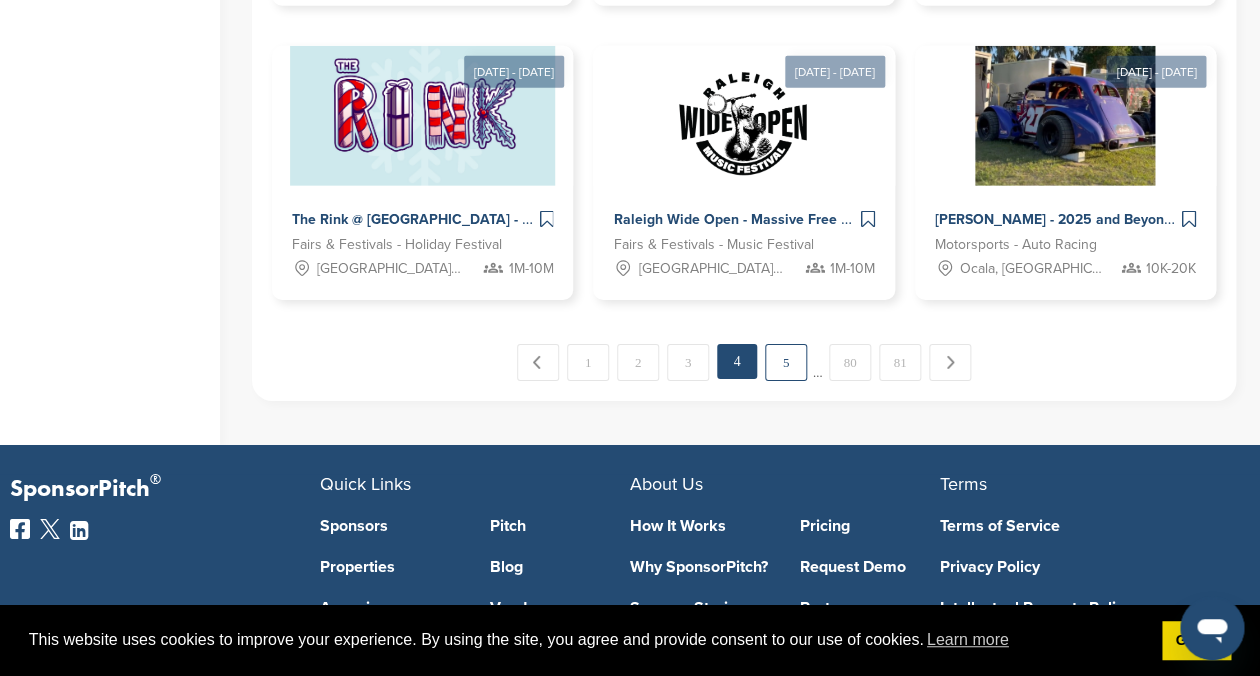 click on "5" at bounding box center (786, 362) 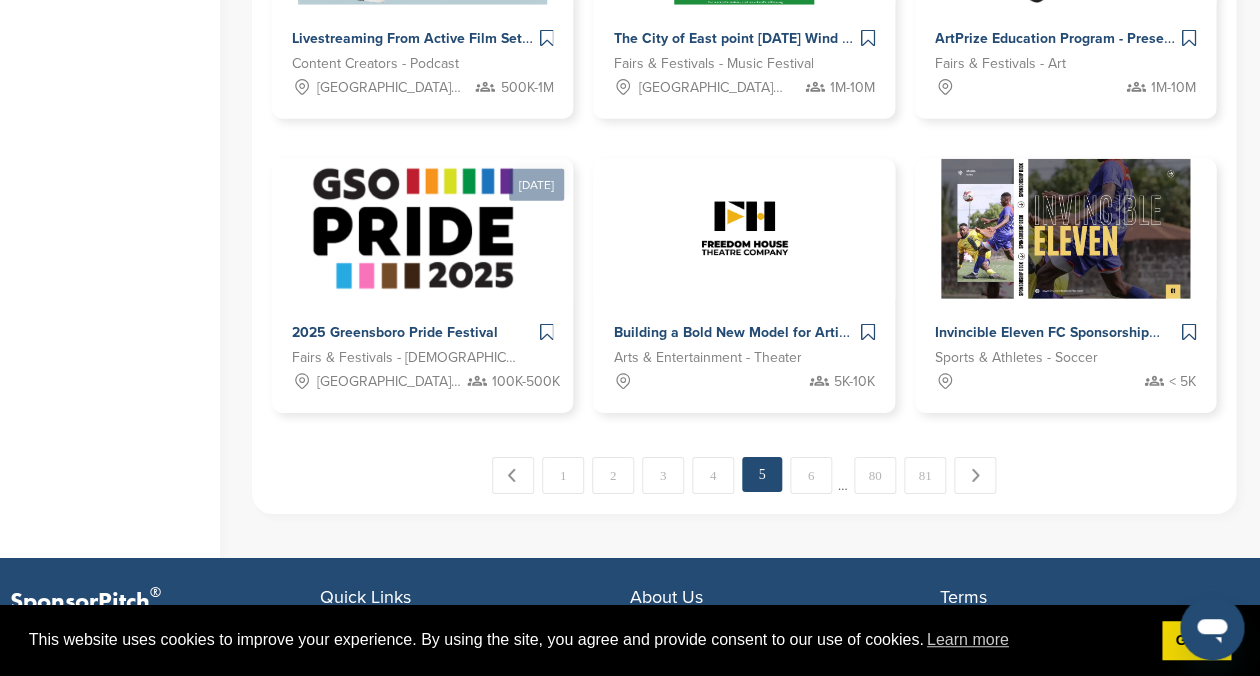 scroll, scrollTop: 1818, scrollLeft: 0, axis: vertical 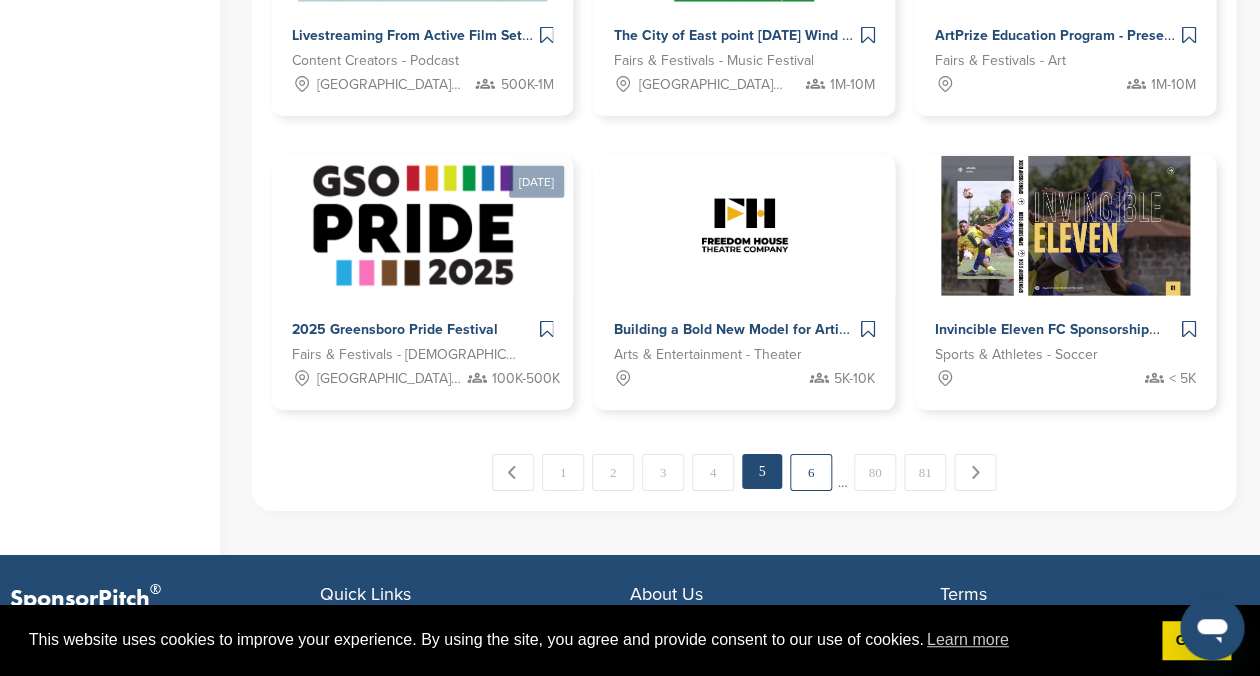click on "6" at bounding box center [811, 472] 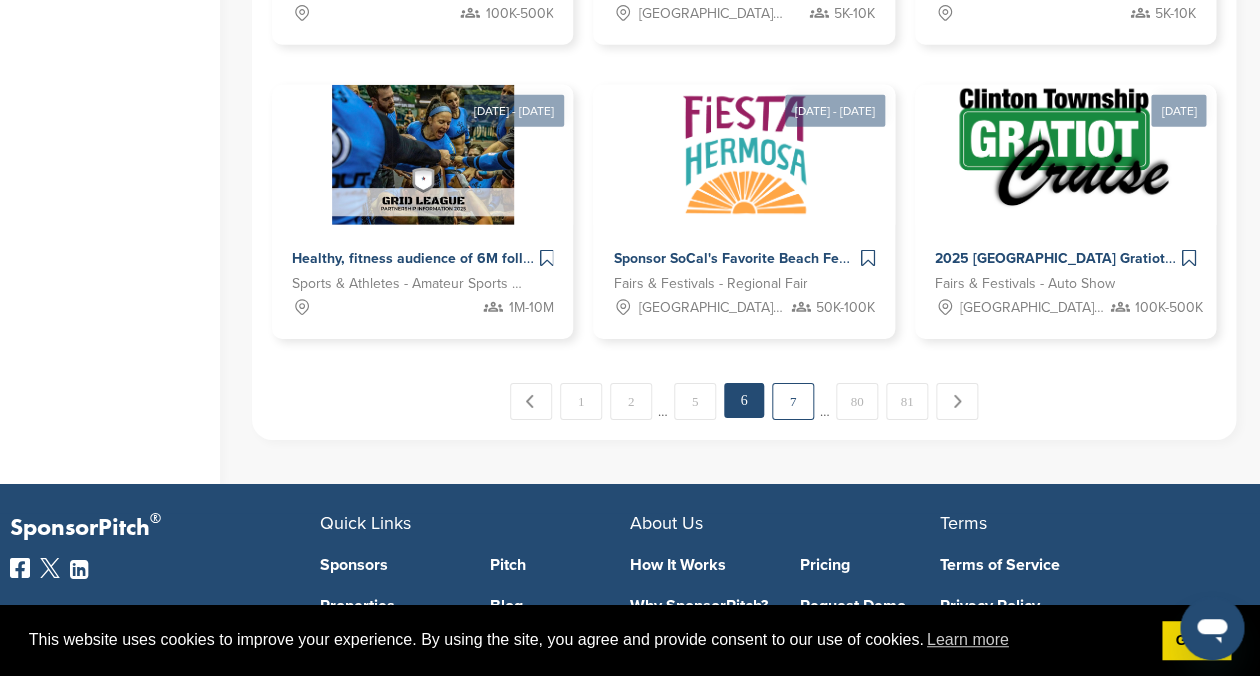 click on "7" at bounding box center [793, 401] 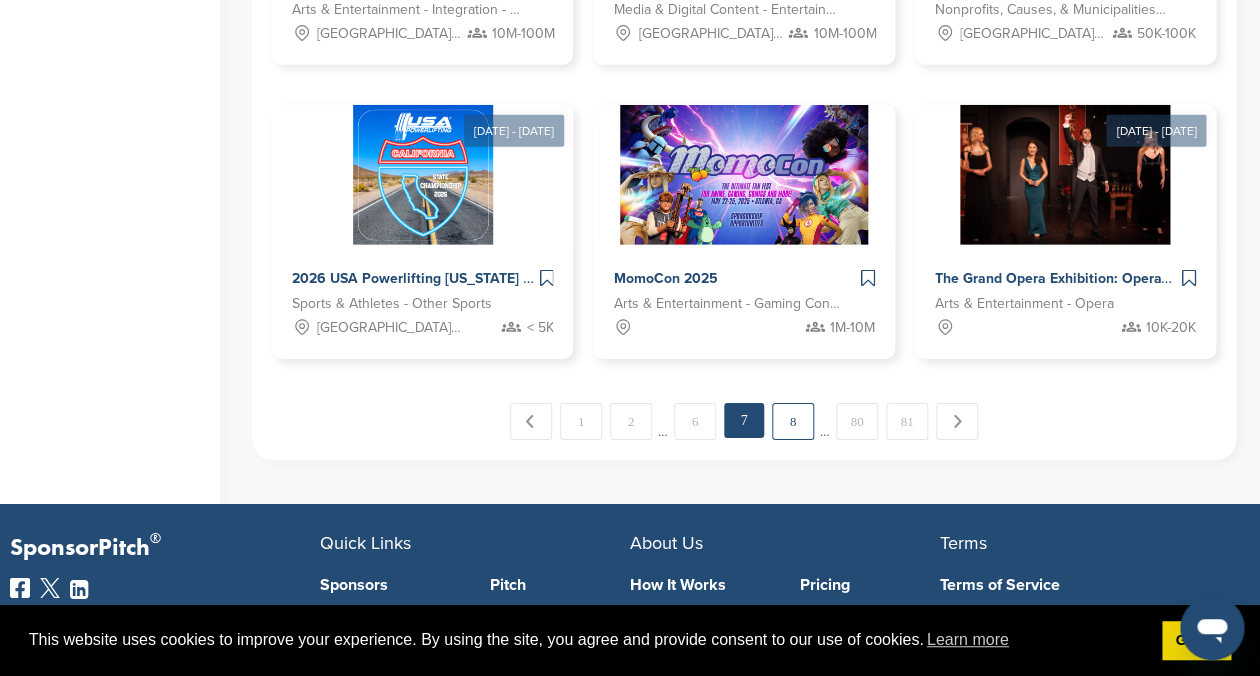 click on "8" at bounding box center (793, 421) 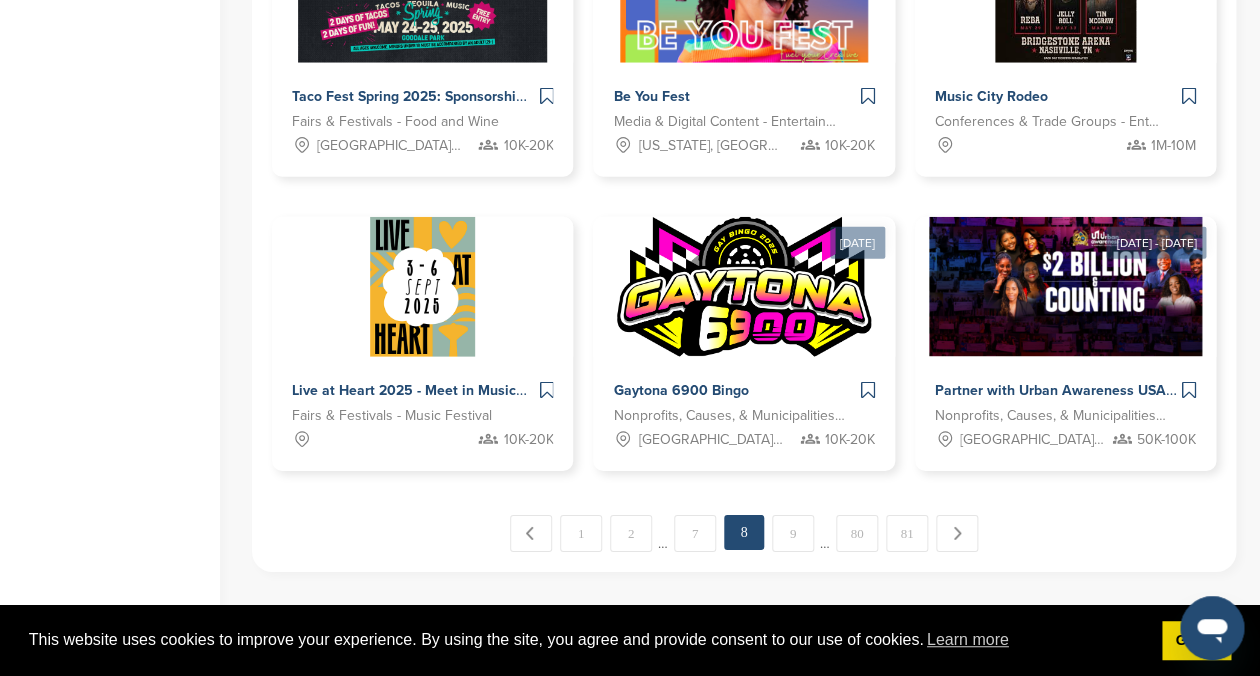 scroll, scrollTop: 1763, scrollLeft: 0, axis: vertical 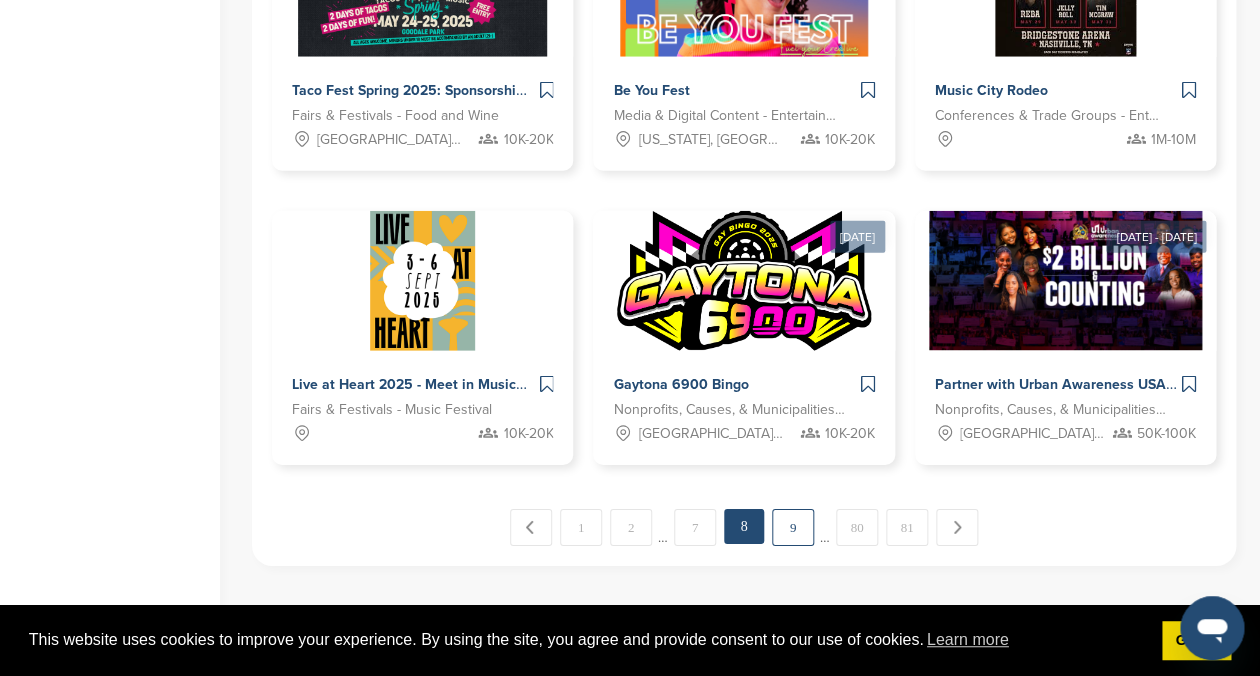 click on "9" at bounding box center [793, 527] 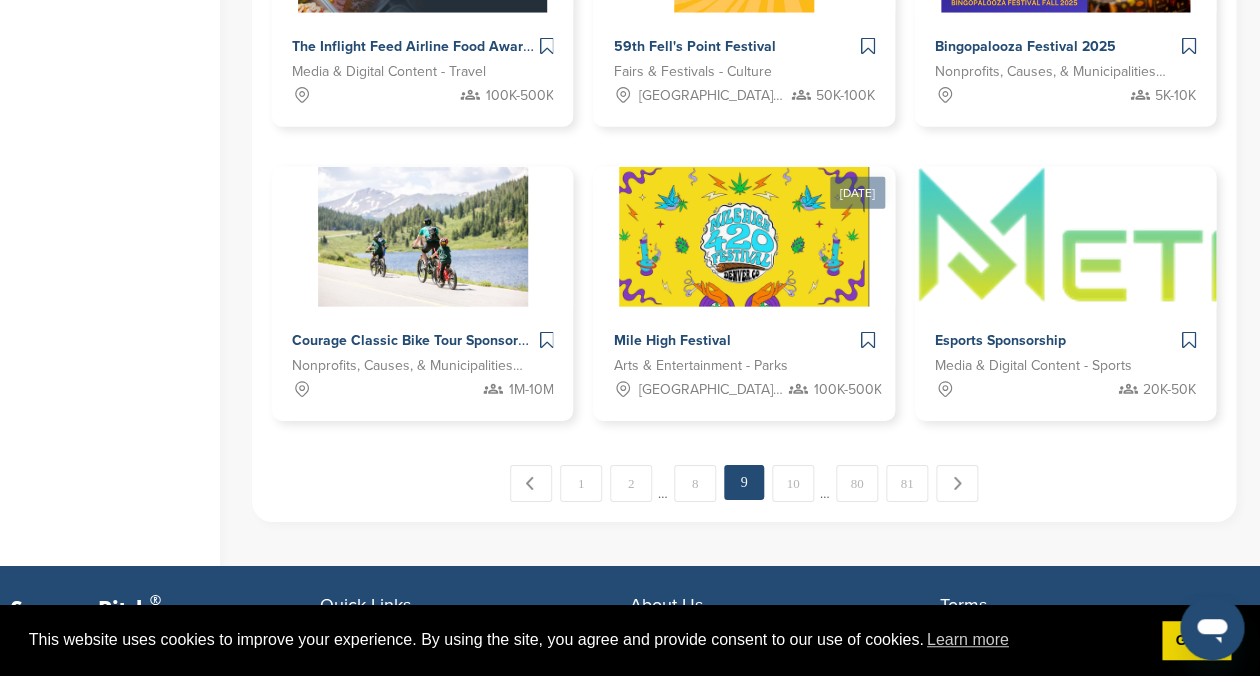 scroll, scrollTop: 1819, scrollLeft: 0, axis: vertical 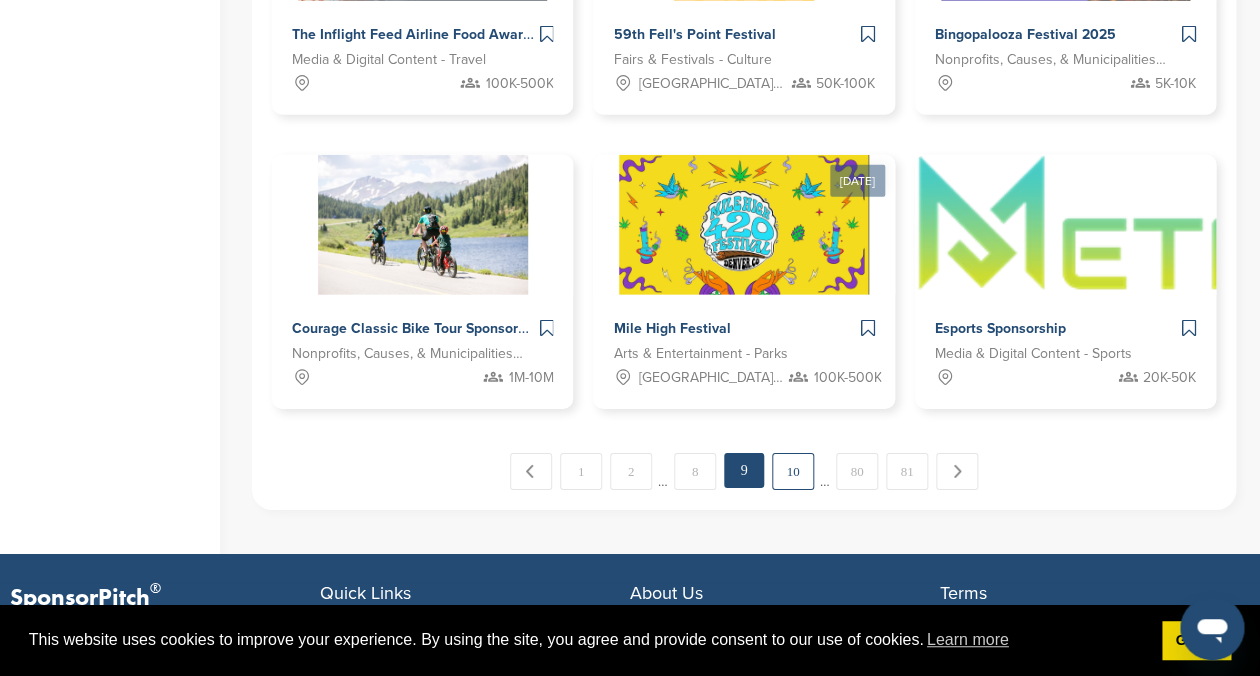 click on "10" at bounding box center (793, 471) 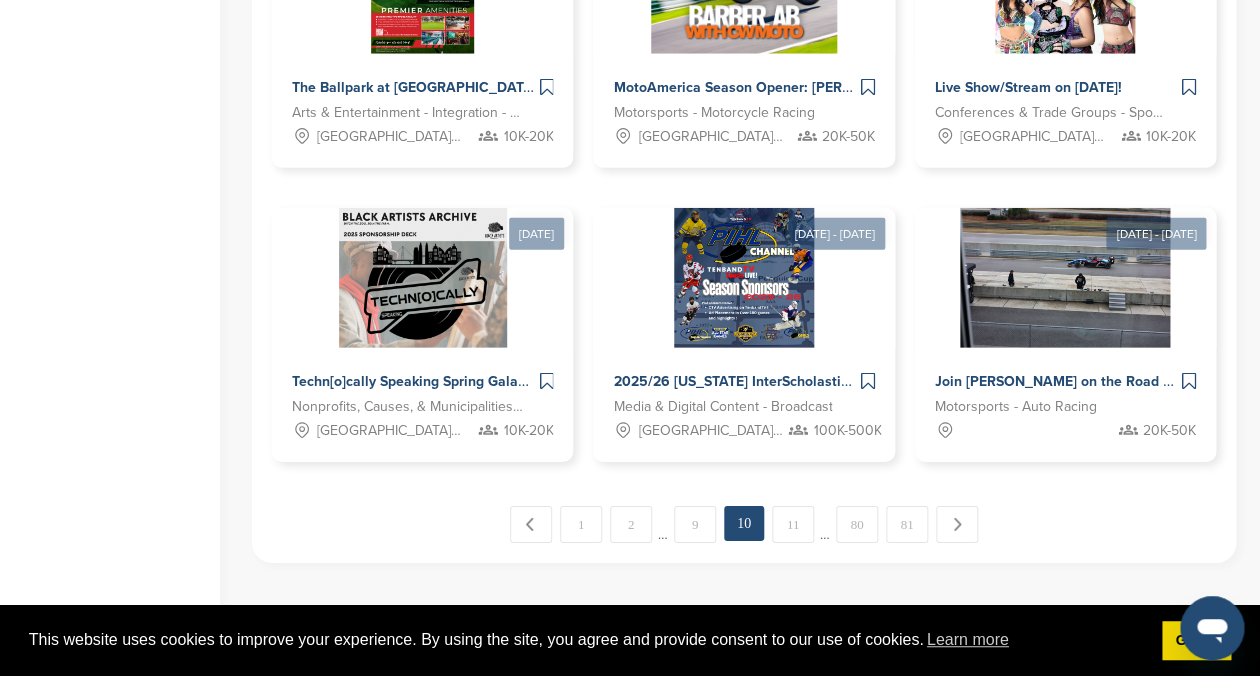 scroll, scrollTop: 1769, scrollLeft: 0, axis: vertical 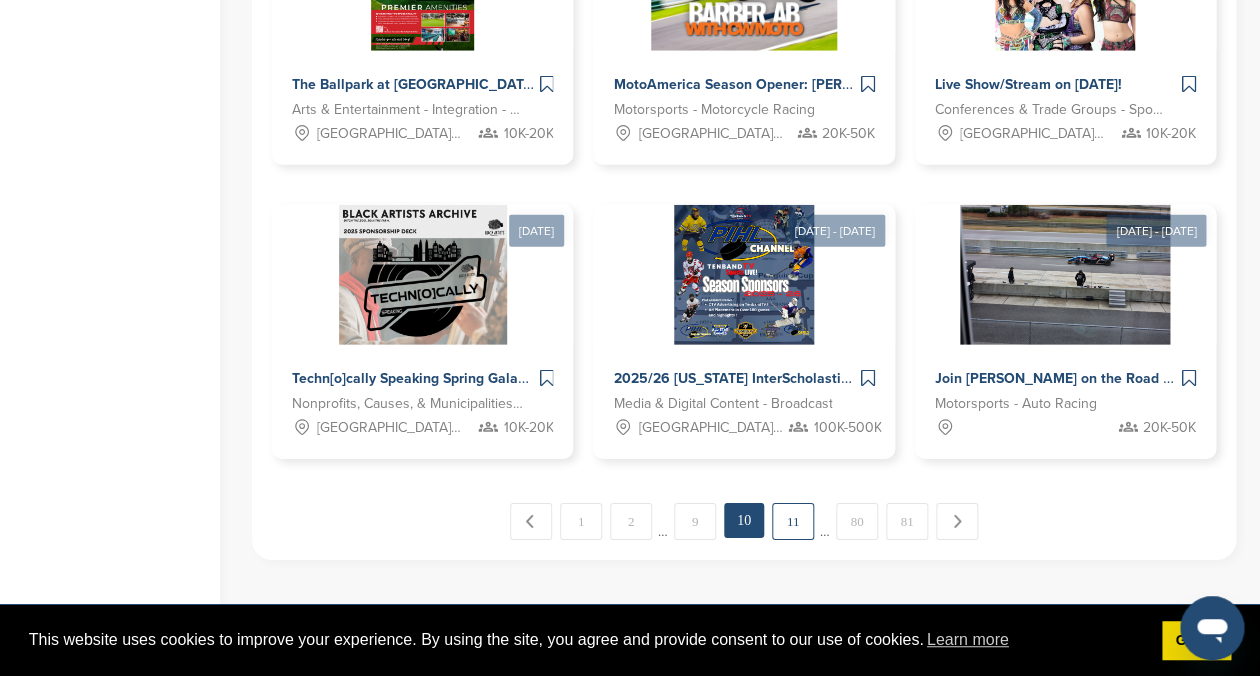 click on "11" at bounding box center [793, 521] 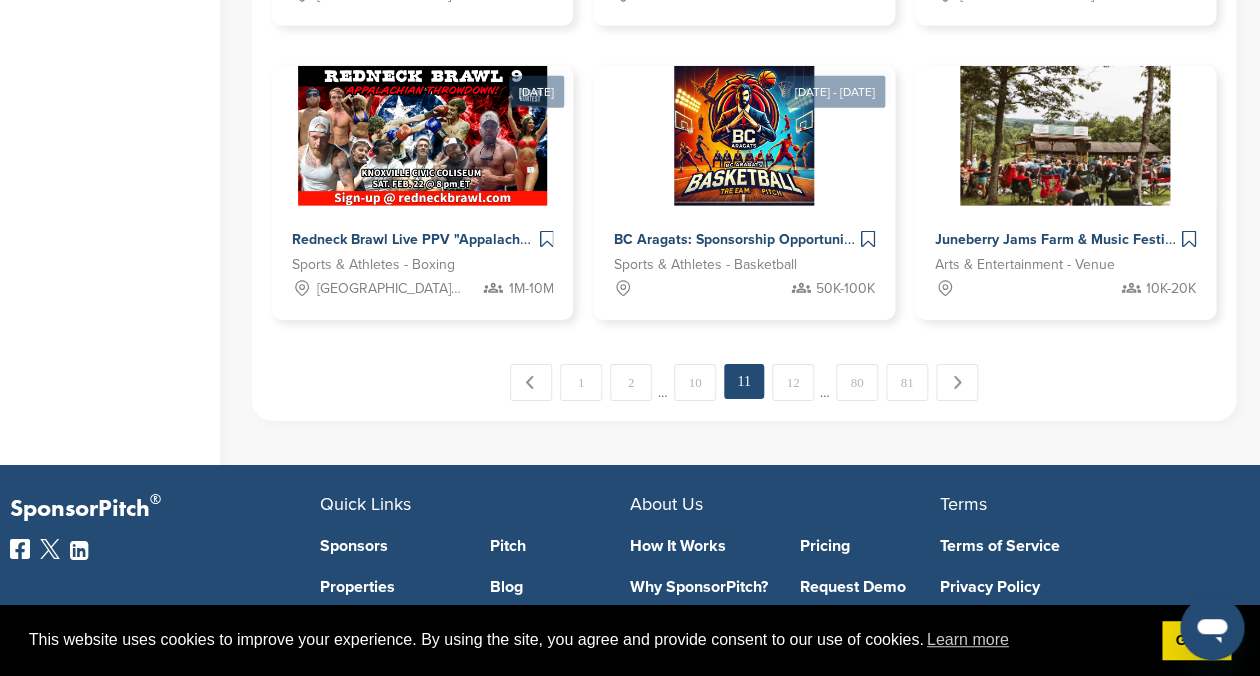 scroll, scrollTop: 1910, scrollLeft: 0, axis: vertical 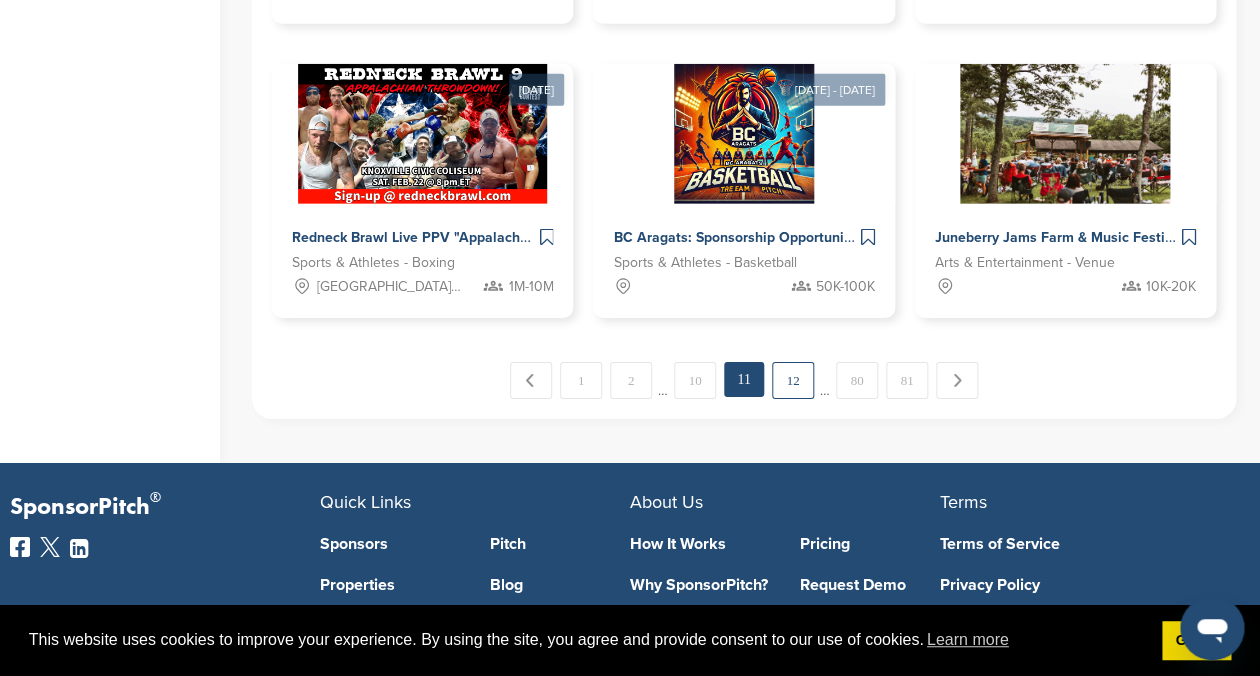 click on "12" at bounding box center (793, 380) 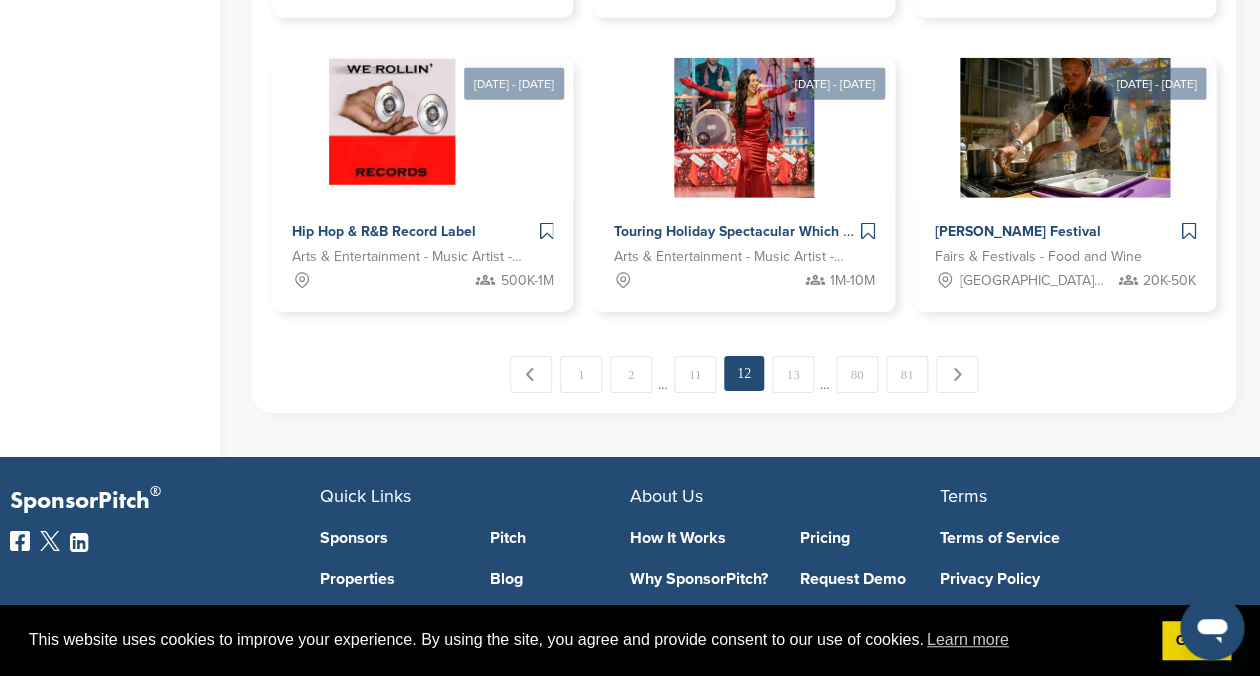 scroll, scrollTop: 1921, scrollLeft: 0, axis: vertical 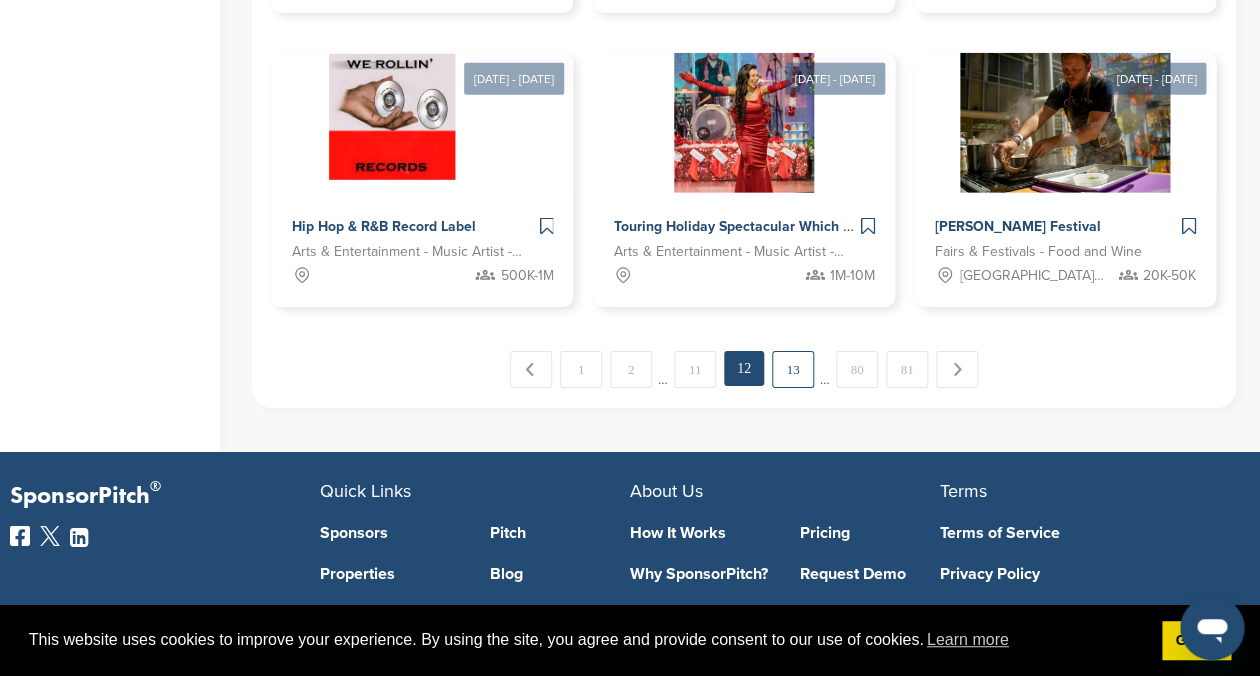 click on "13" at bounding box center (793, 369) 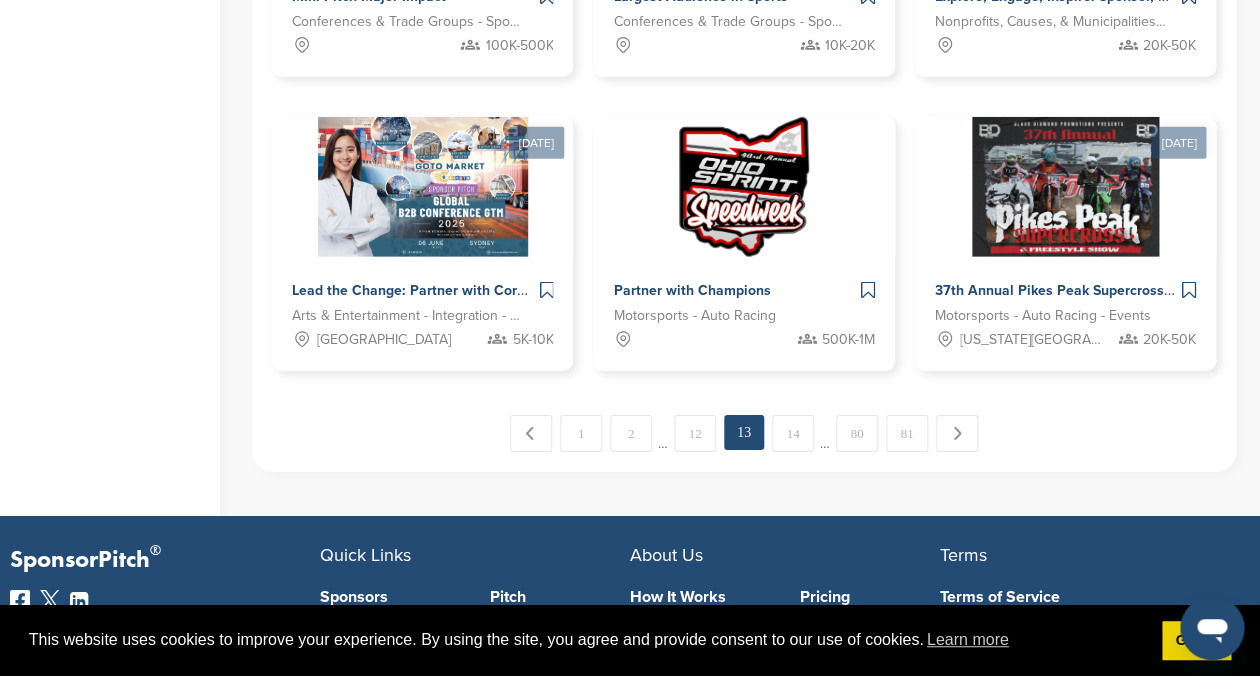 scroll, scrollTop: 1866, scrollLeft: 0, axis: vertical 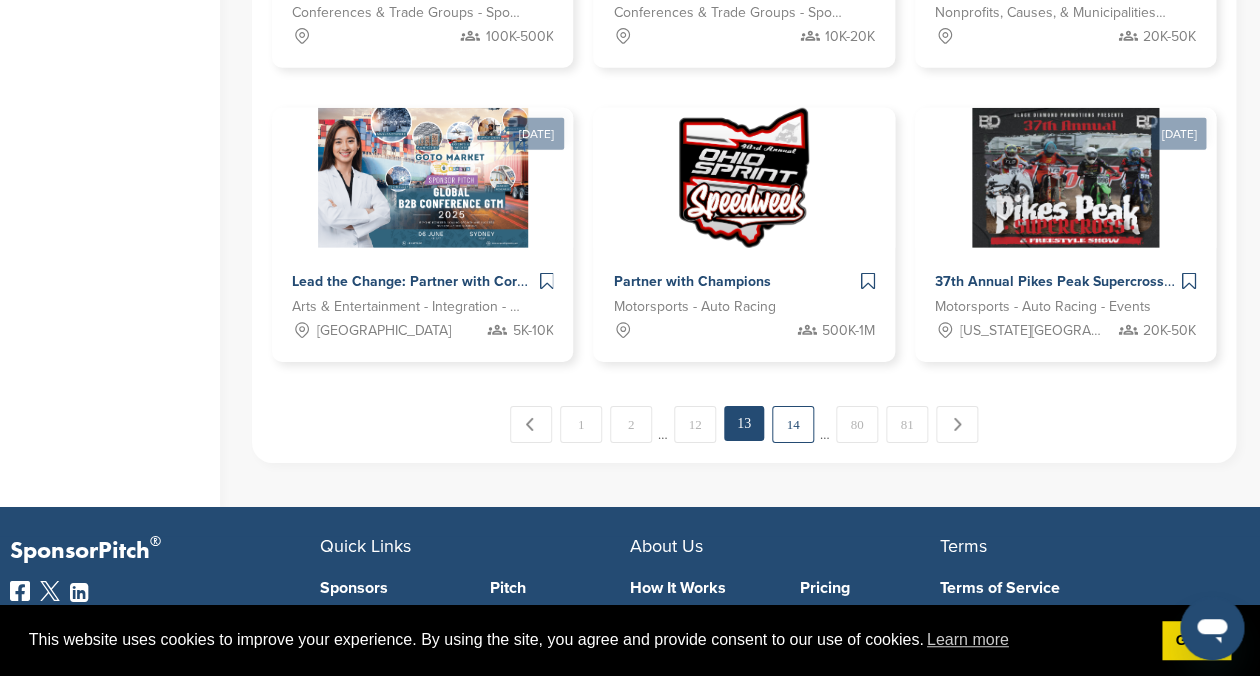 click on "14" at bounding box center [793, 424] 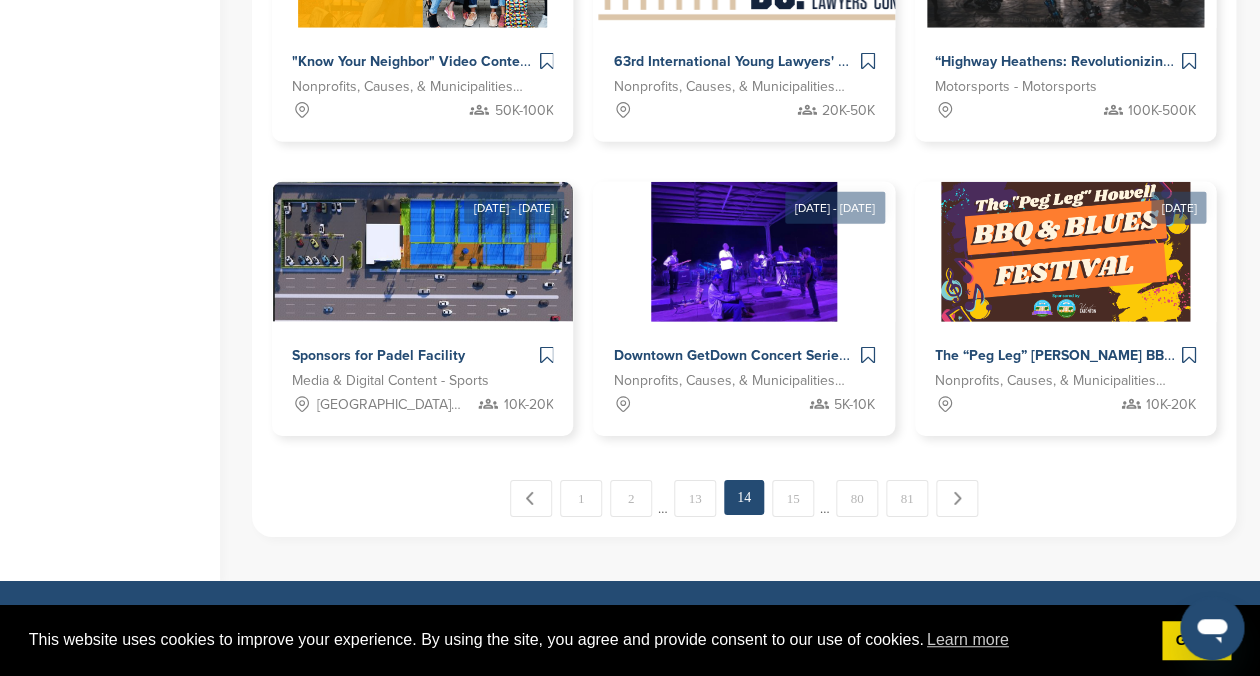 scroll, scrollTop: 1795, scrollLeft: 0, axis: vertical 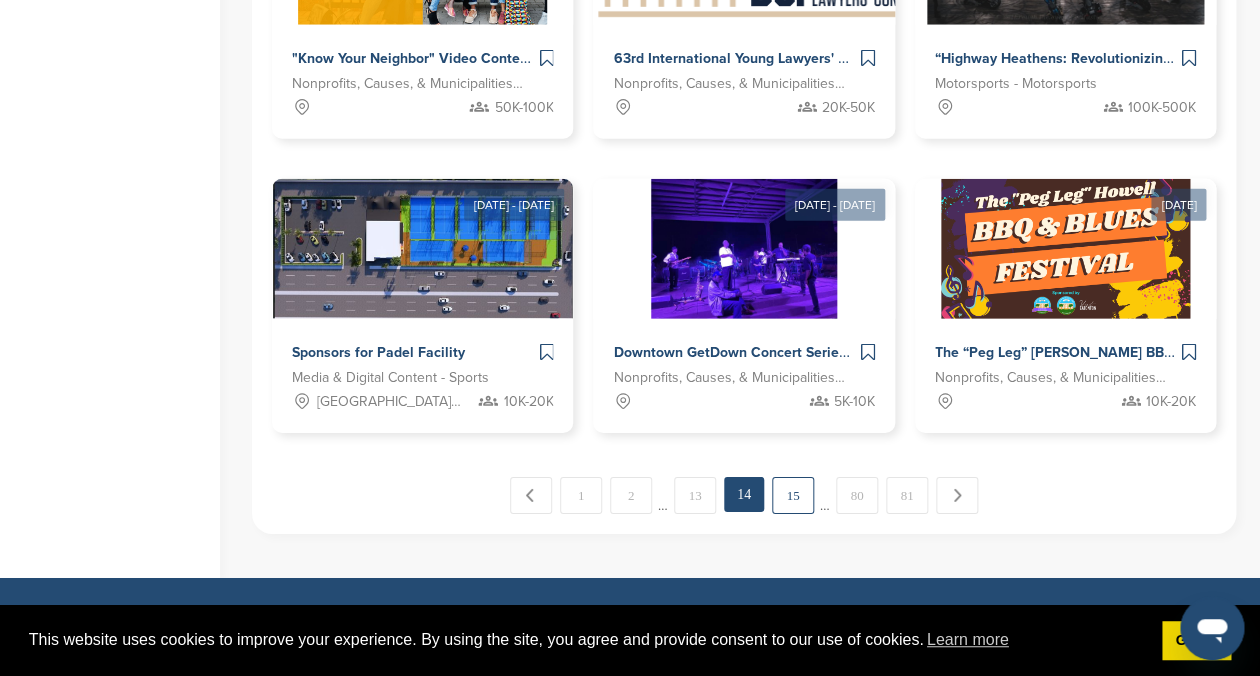 click on "15" at bounding box center [793, 495] 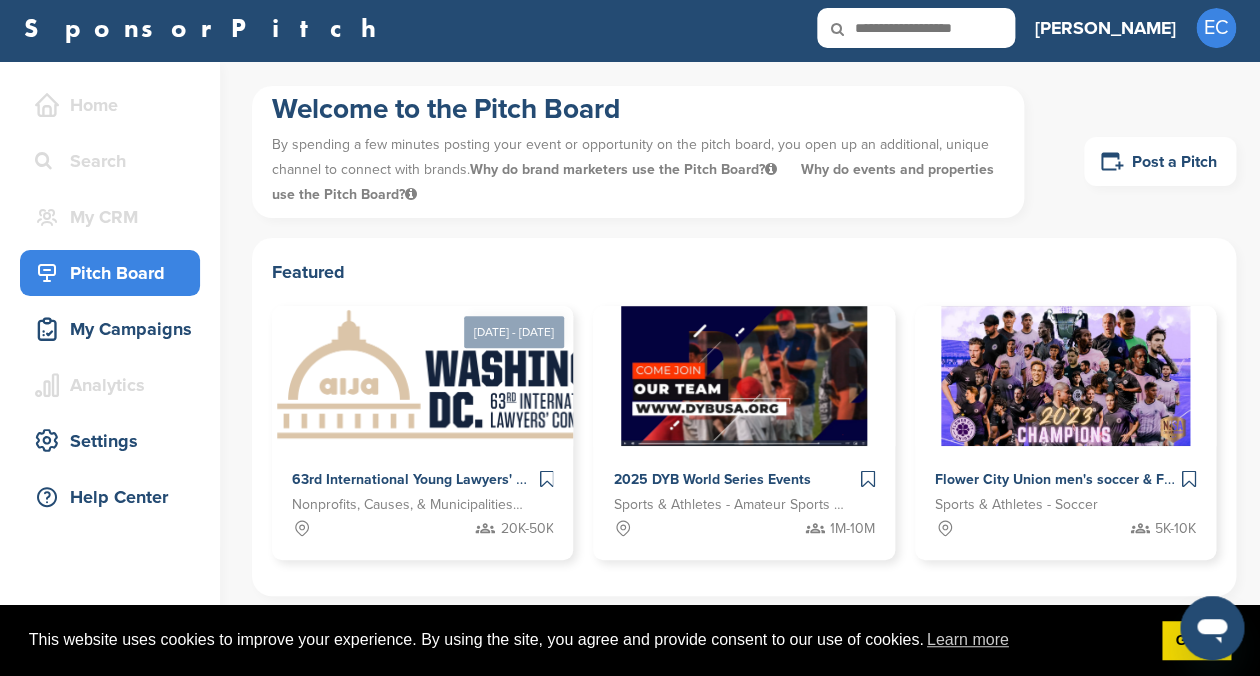 scroll, scrollTop: 0, scrollLeft: 0, axis: both 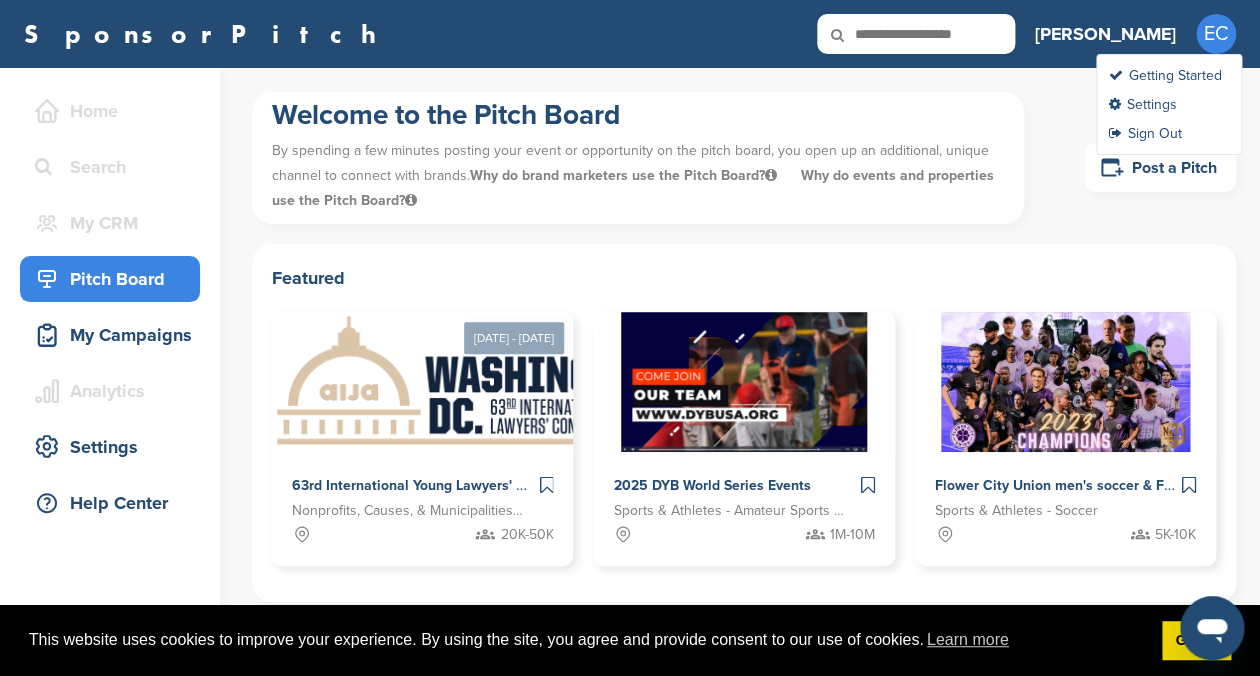 click on "EC" at bounding box center [1216, 34] 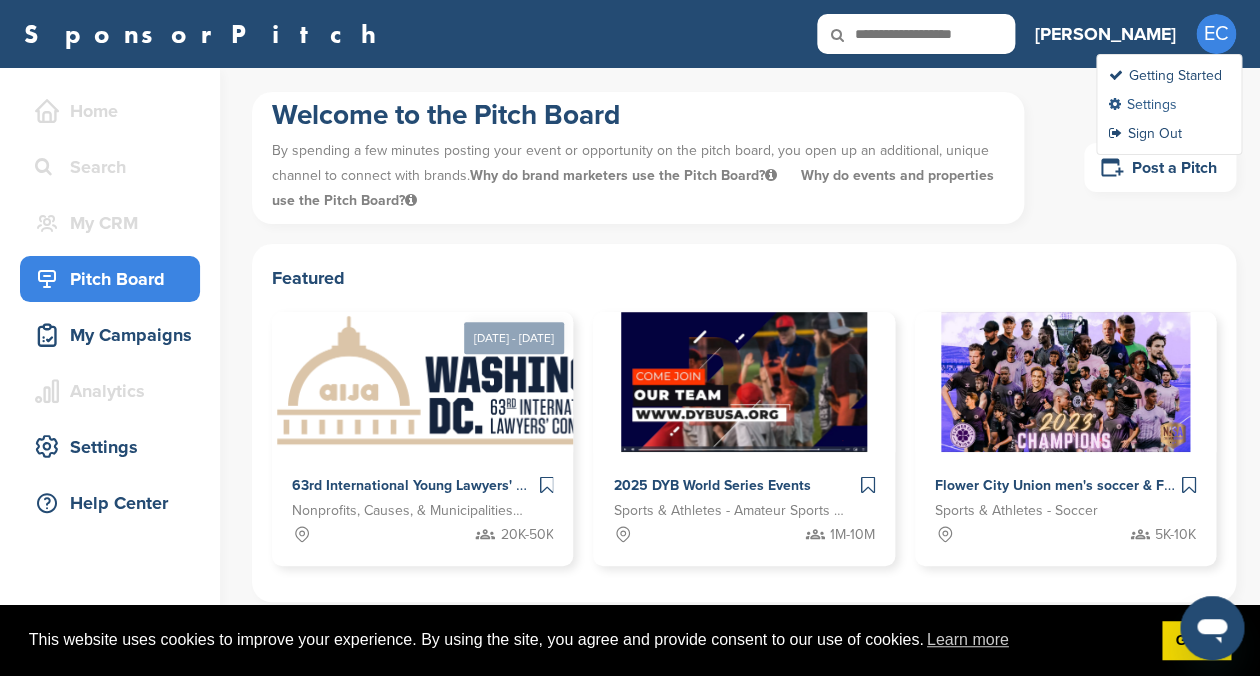 click on "Settings" at bounding box center [1143, 104] 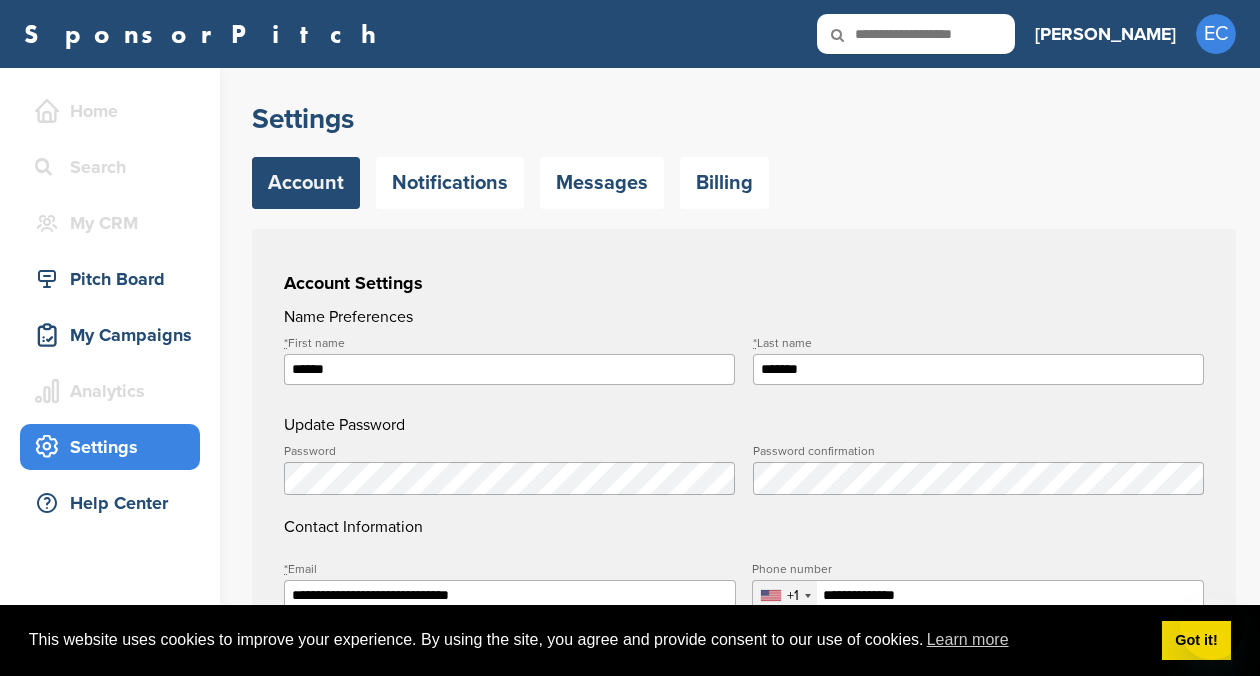 scroll, scrollTop: 0, scrollLeft: 0, axis: both 